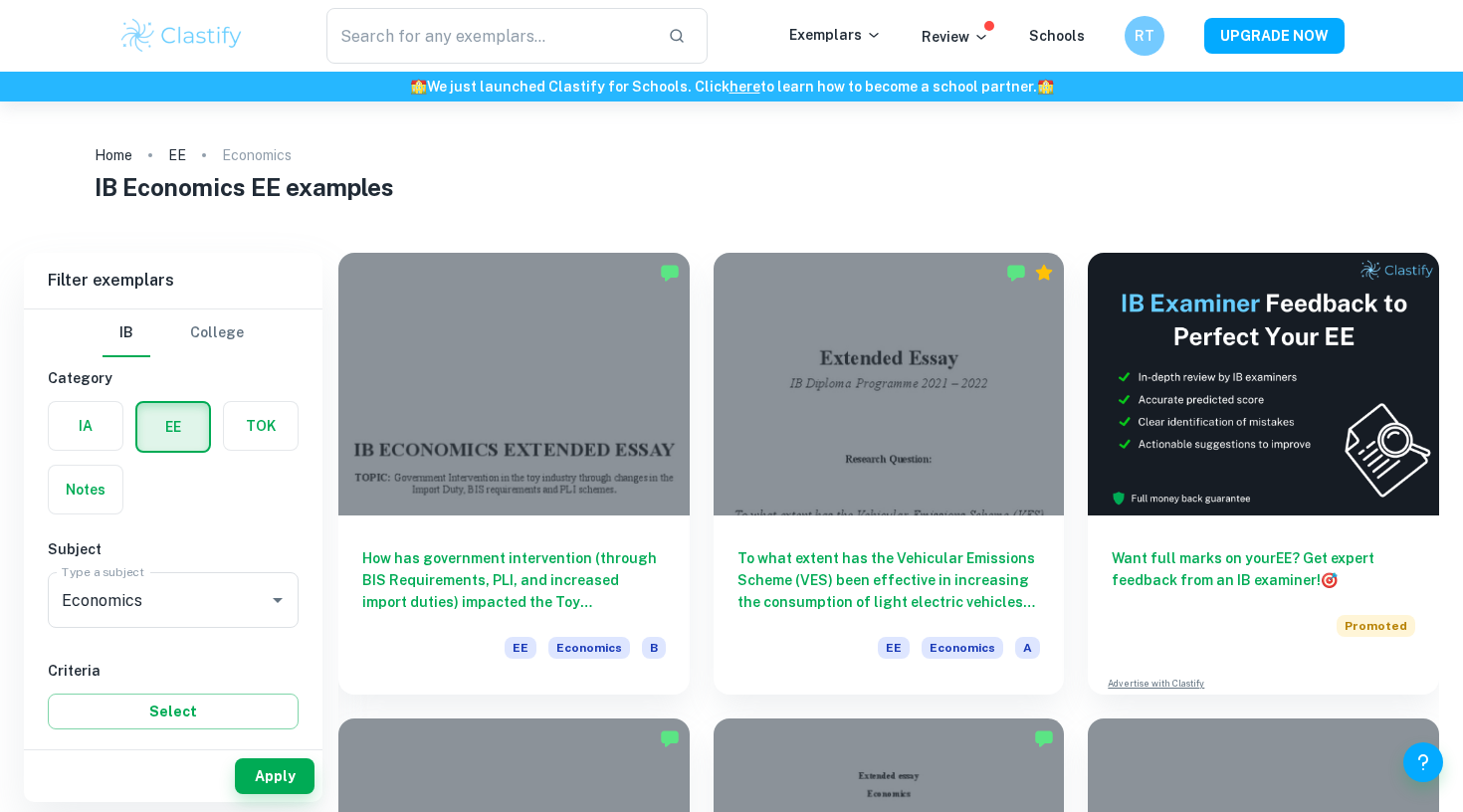 scroll, scrollTop: 0, scrollLeft: 0, axis: both 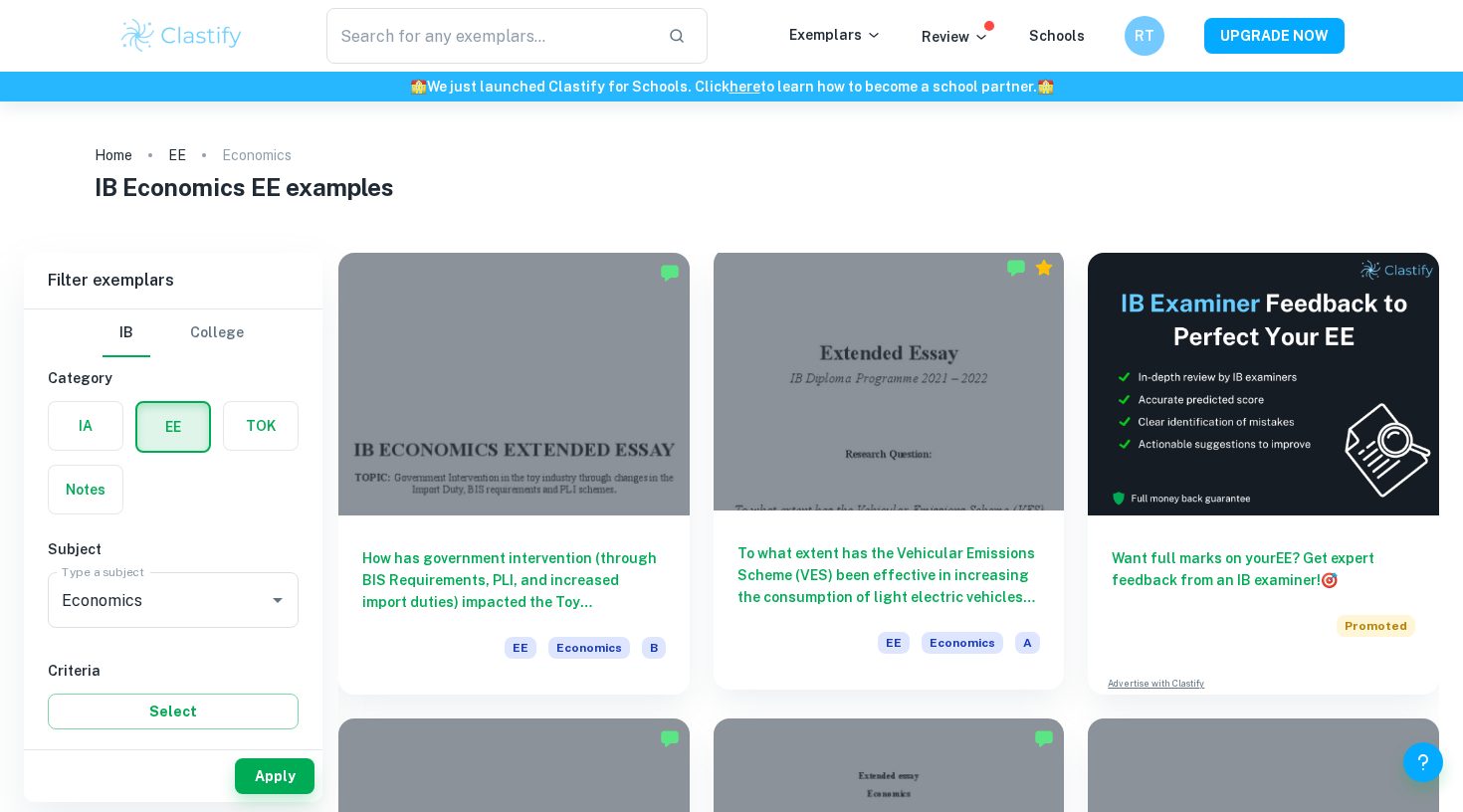 click at bounding box center [889, 379] 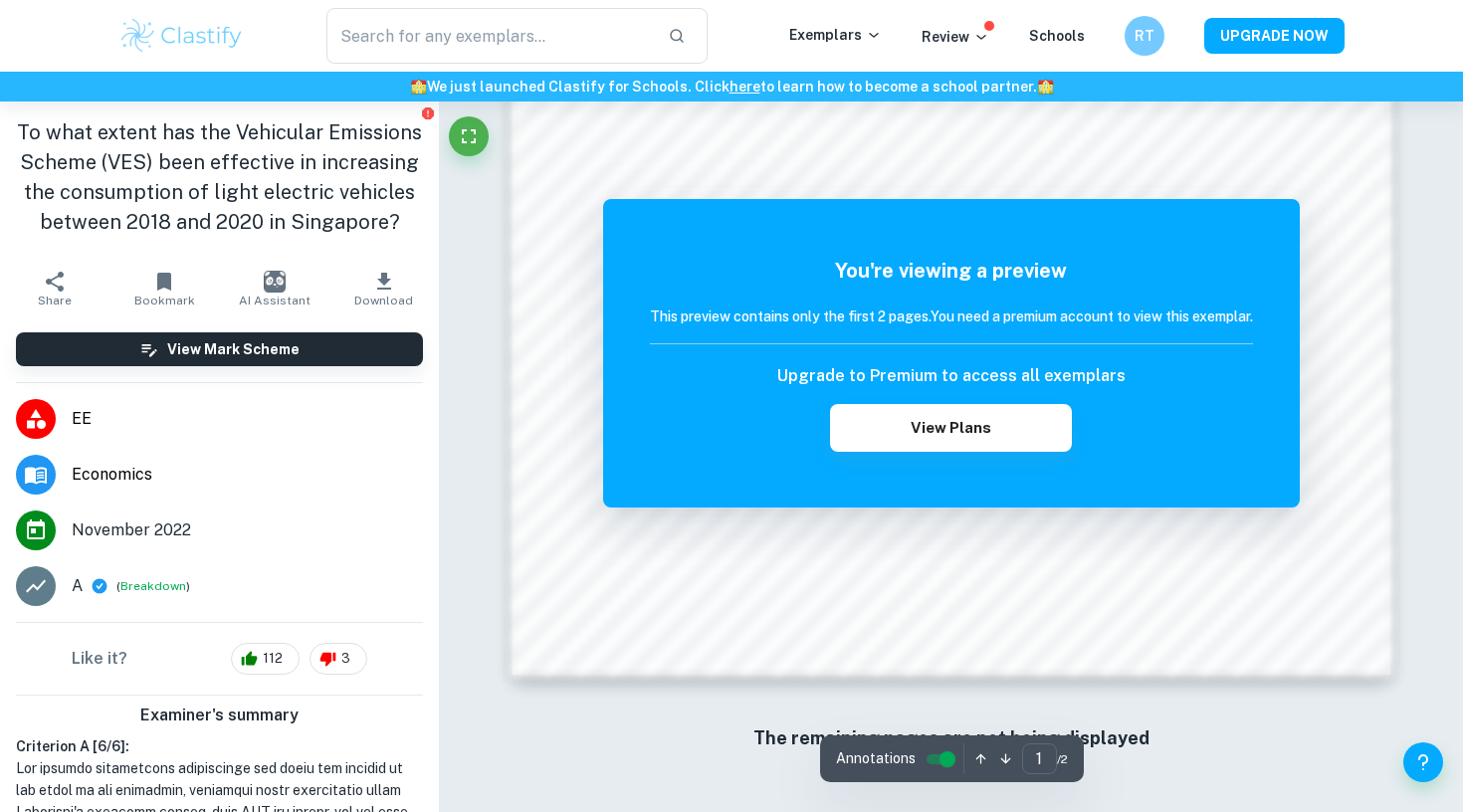 scroll, scrollTop: 1938, scrollLeft: 0, axis: vertical 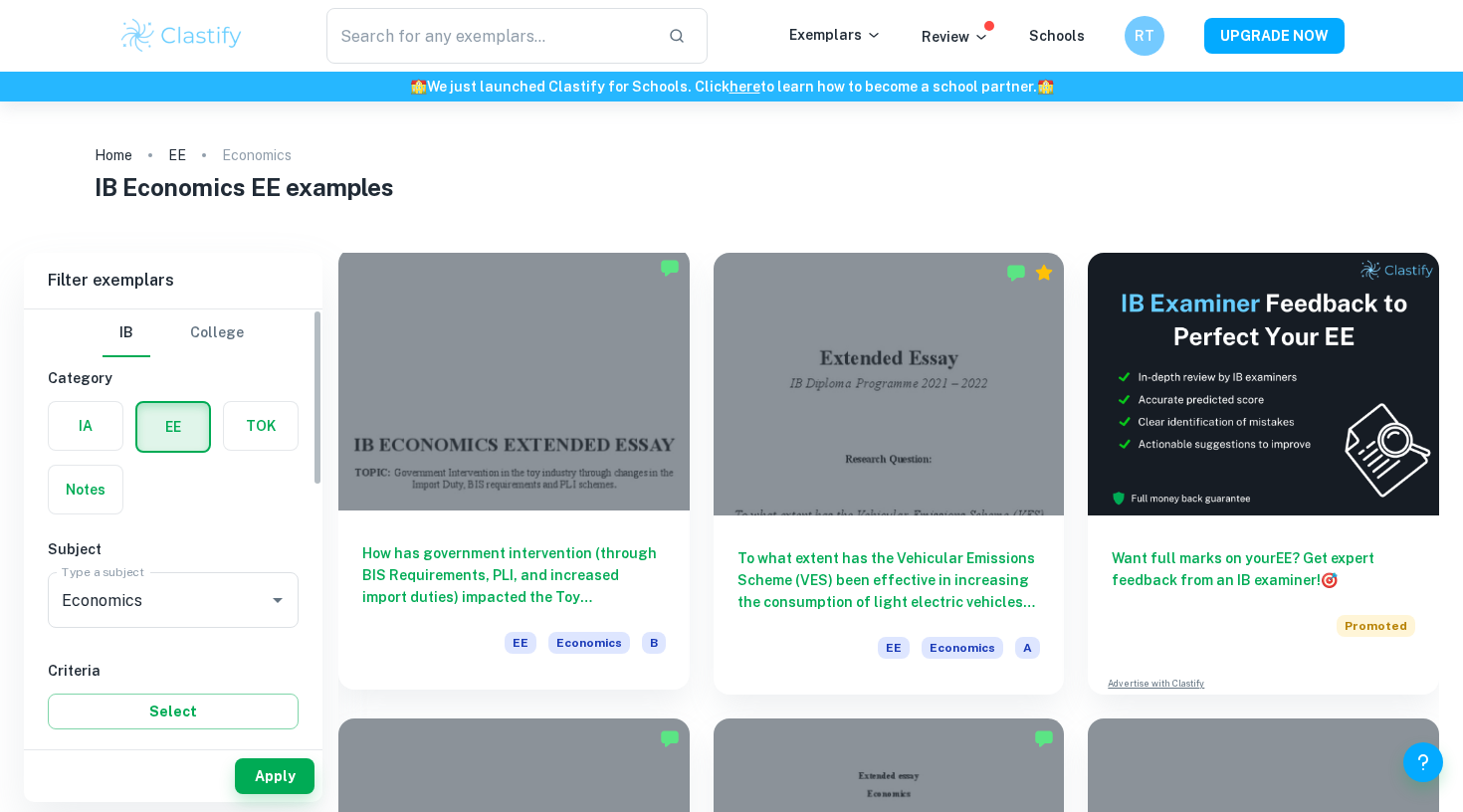click at bounding box center [514, 379] 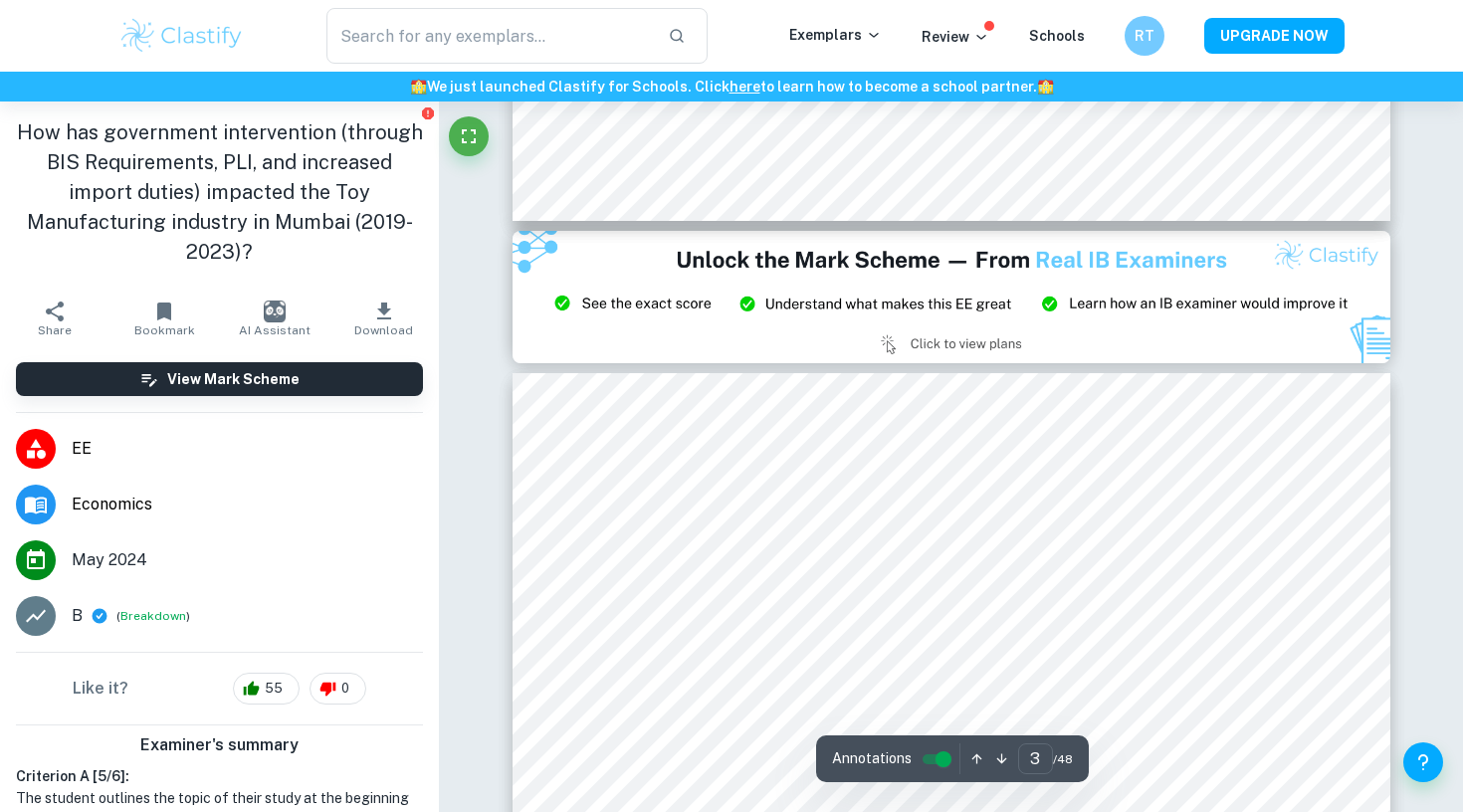 scroll, scrollTop: 2610, scrollLeft: 0, axis: vertical 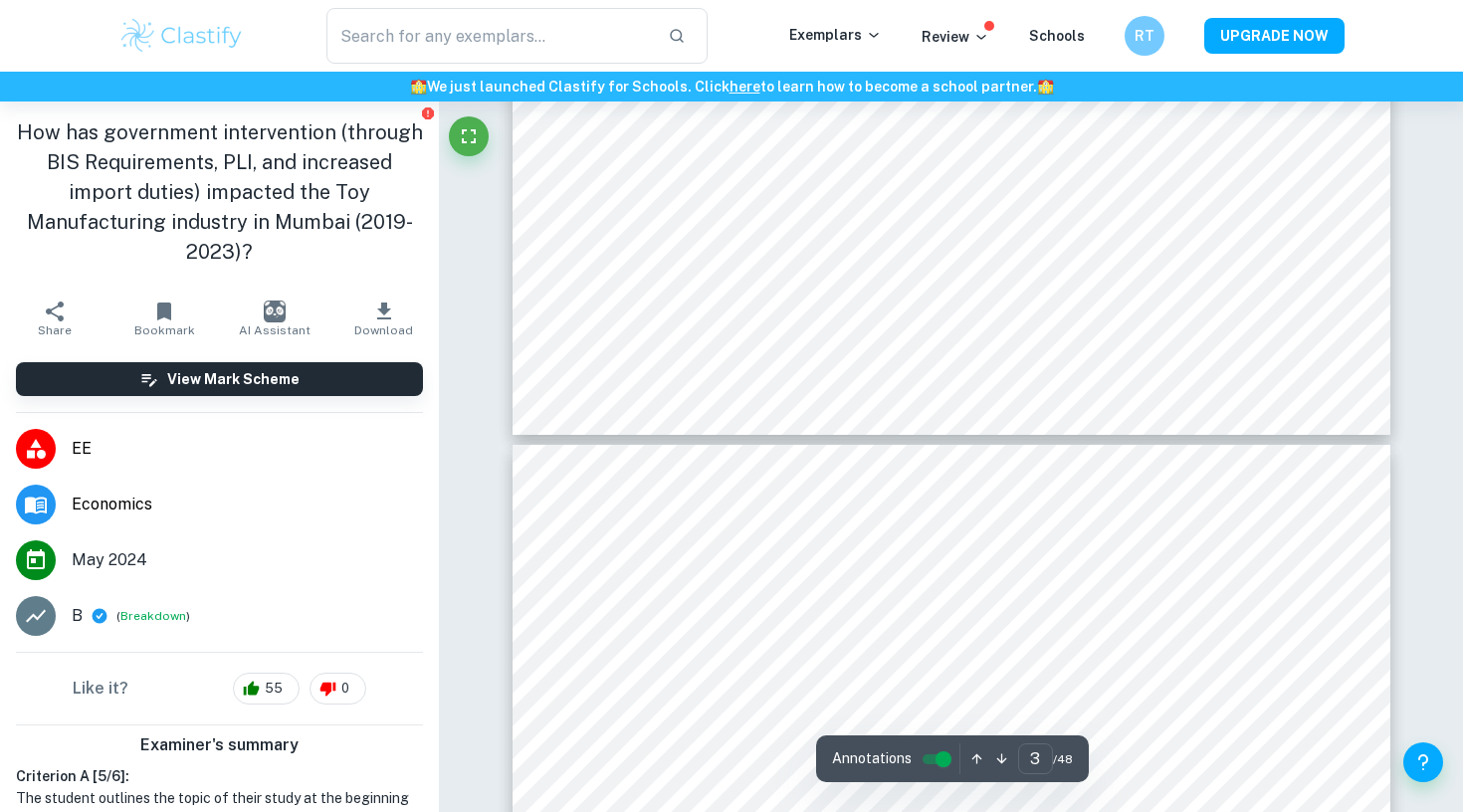 type on "4" 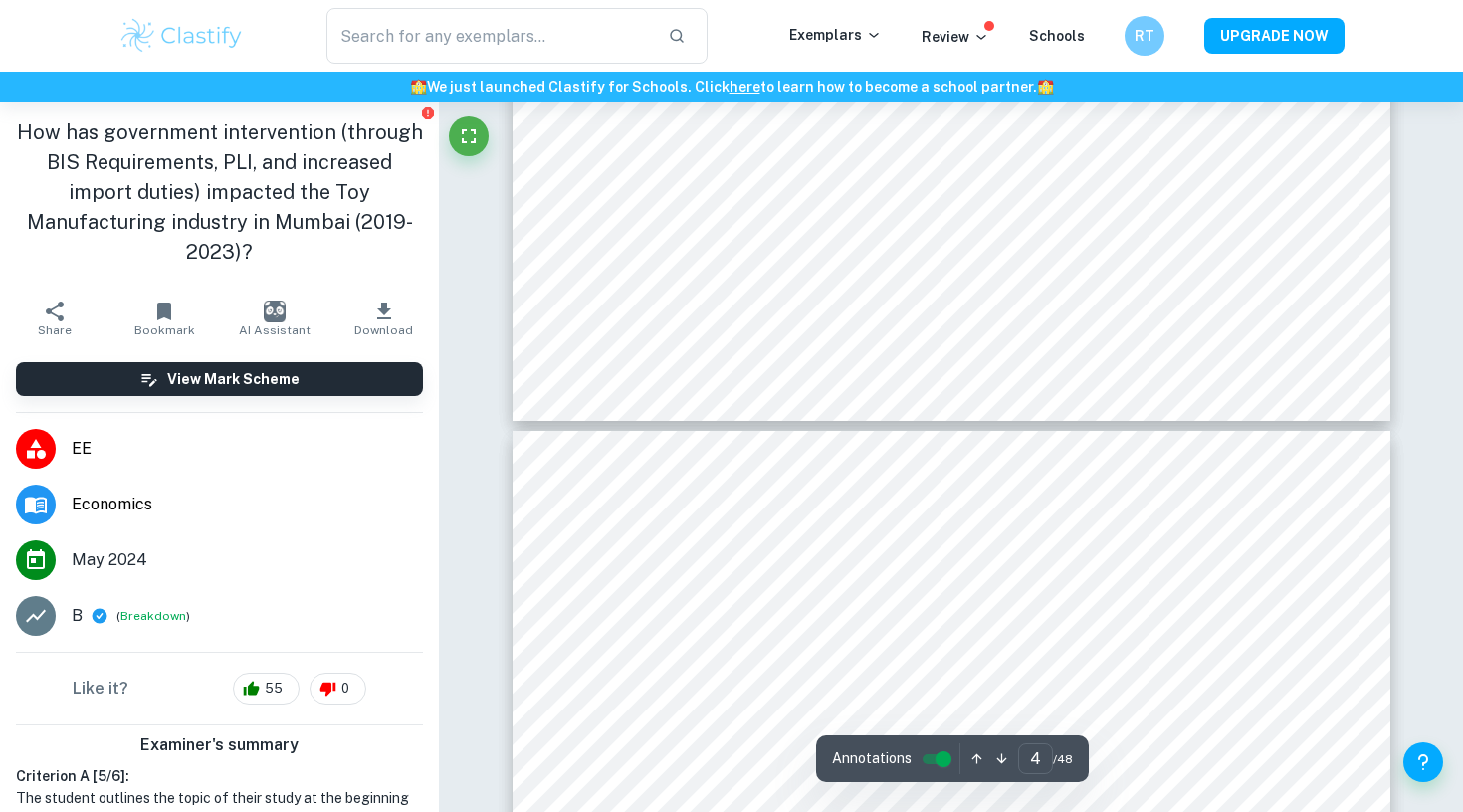 scroll, scrollTop: 4983, scrollLeft: 0, axis: vertical 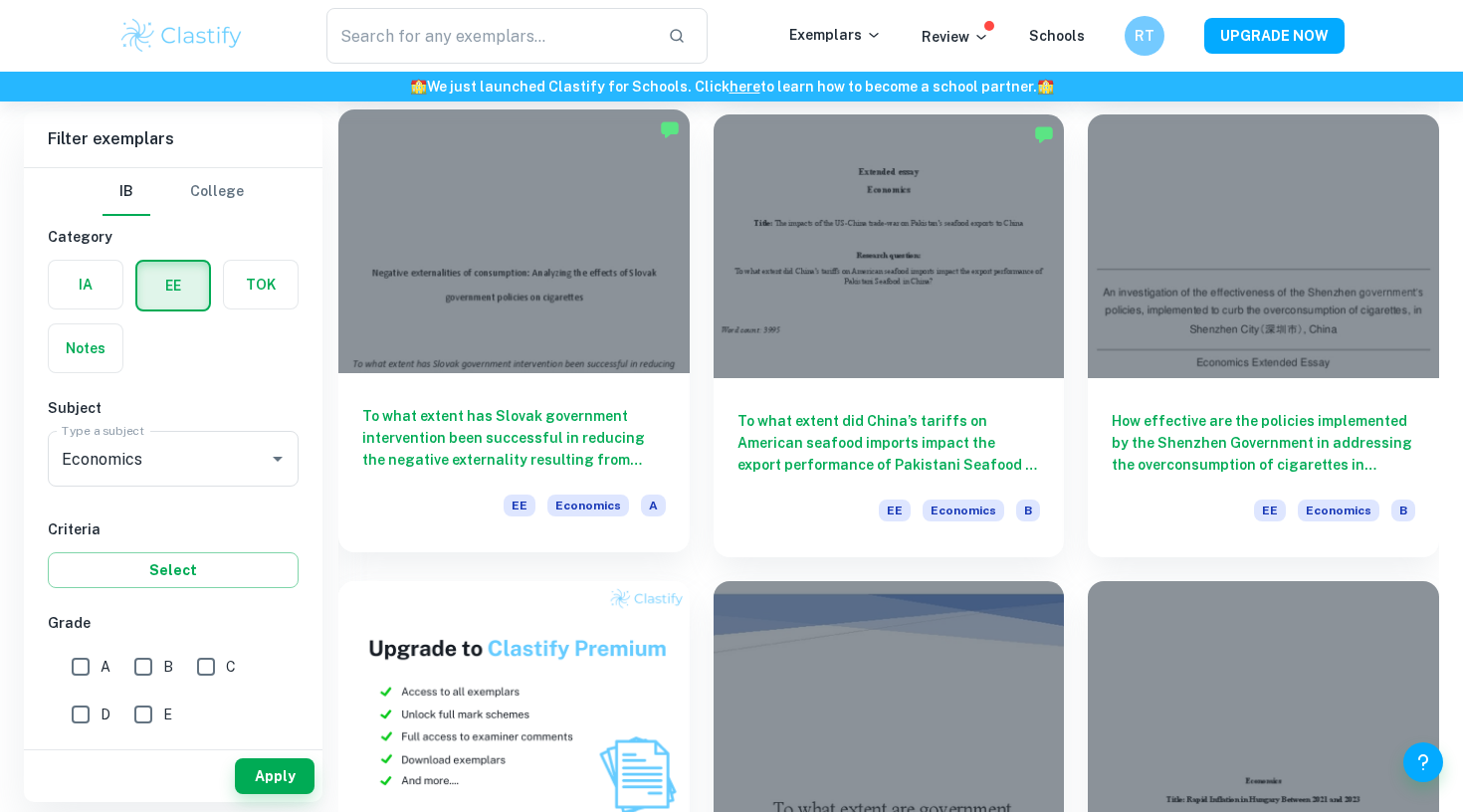 click on "To what extent has Slovak government intervention been successful in reducing the negative externality resulting from cigarette consumption in Slovakia?" at bounding box center (514, 438) 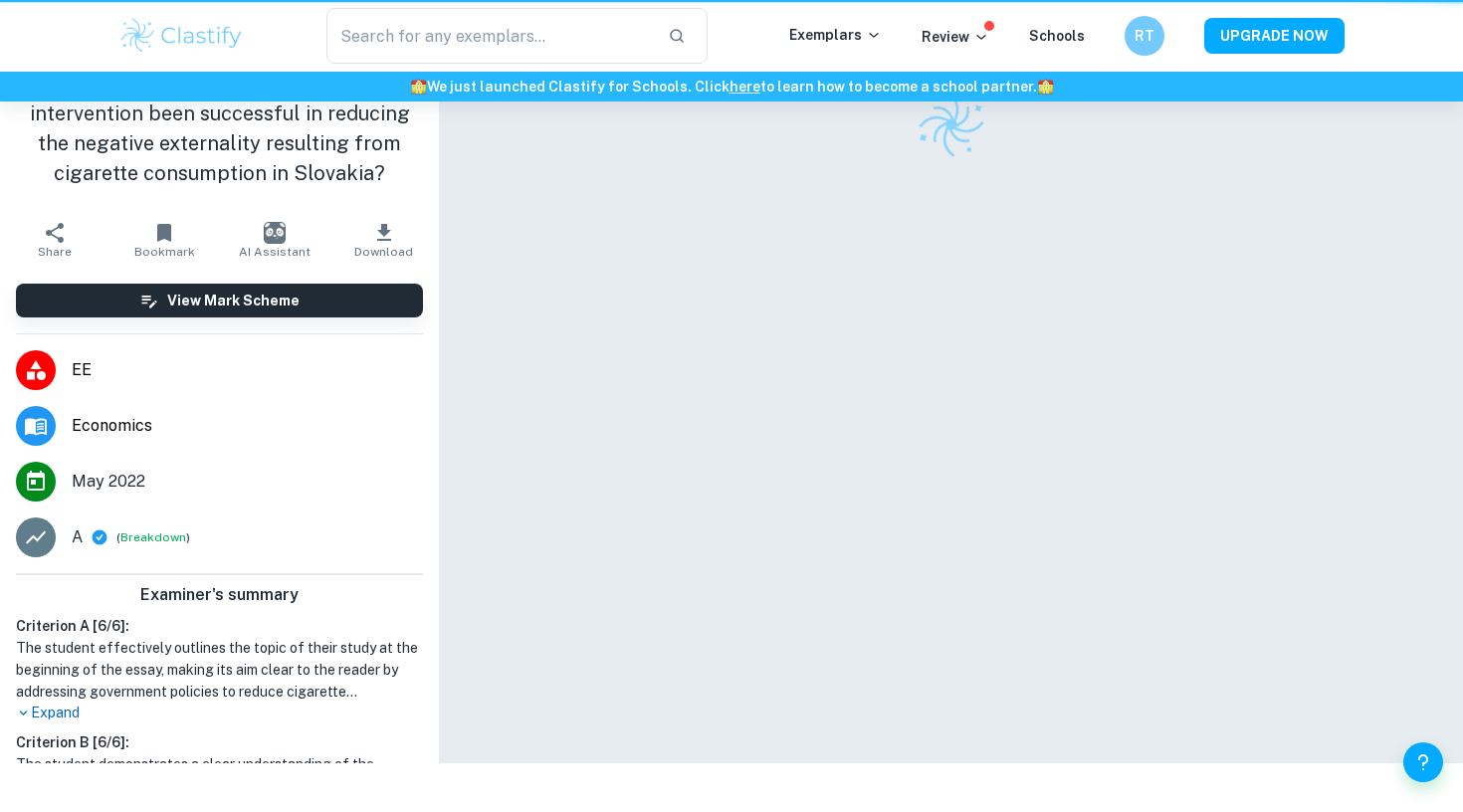 scroll, scrollTop: 0, scrollLeft: 0, axis: both 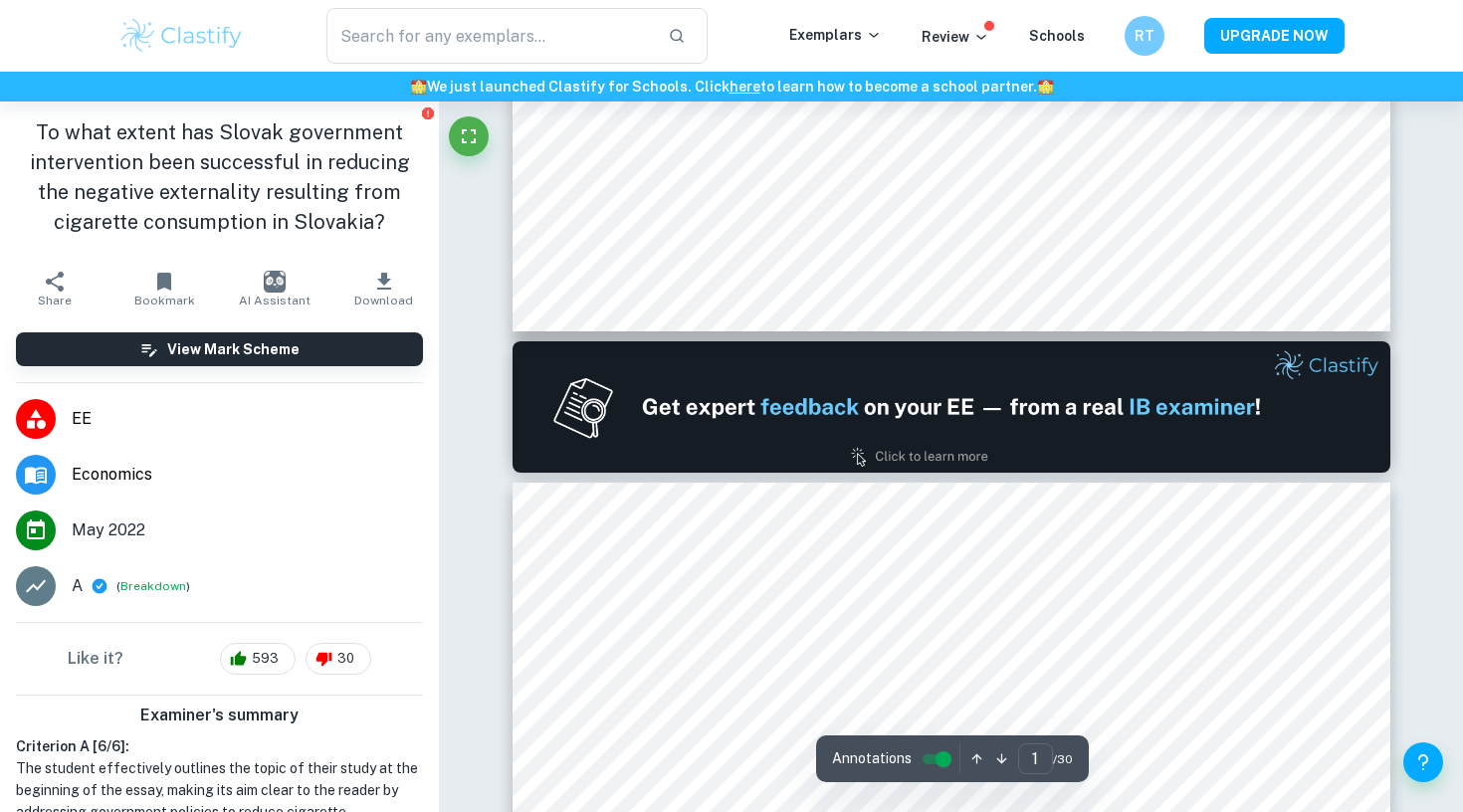 type on "2" 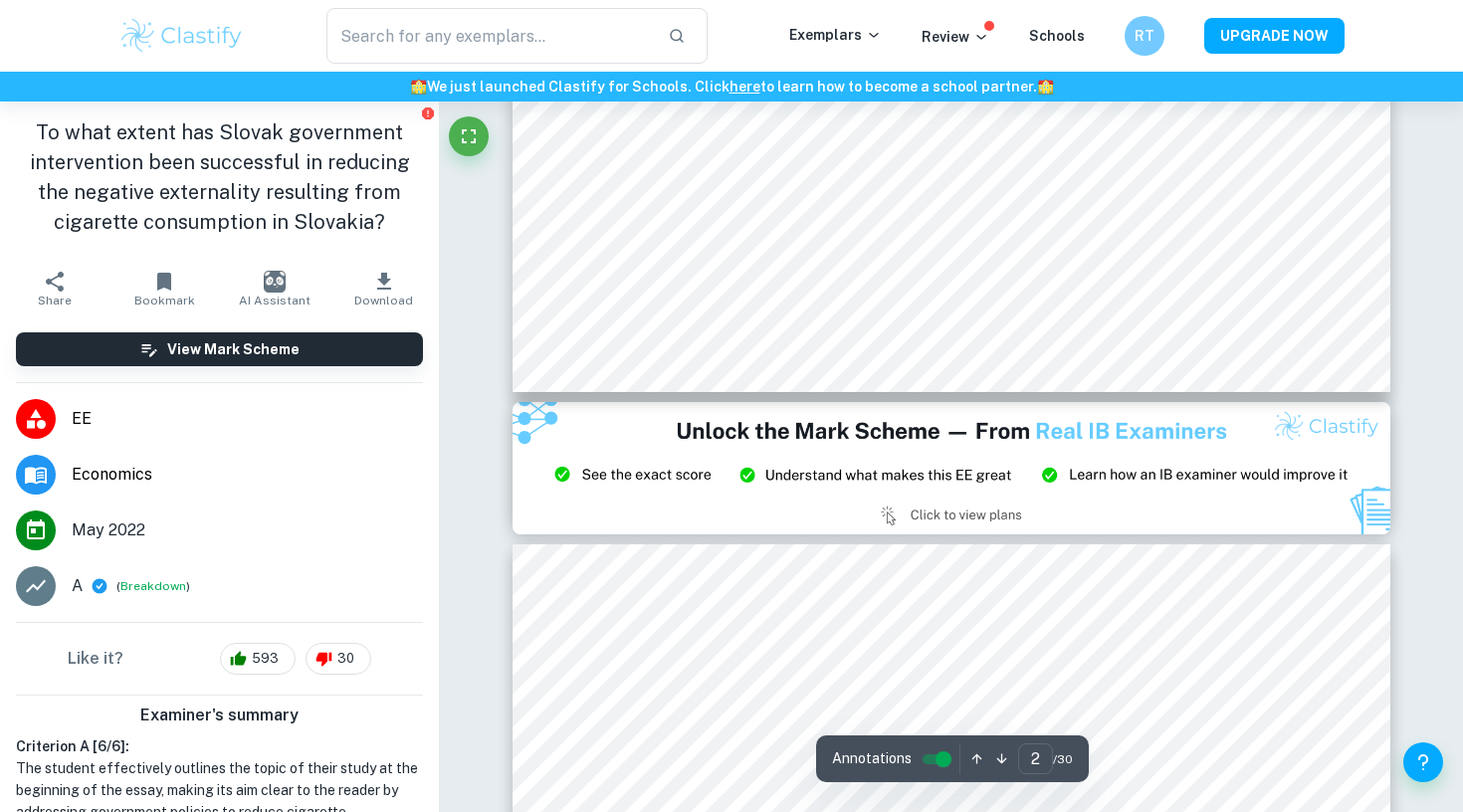 scroll, scrollTop: 2243, scrollLeft: 0, axis: vertical 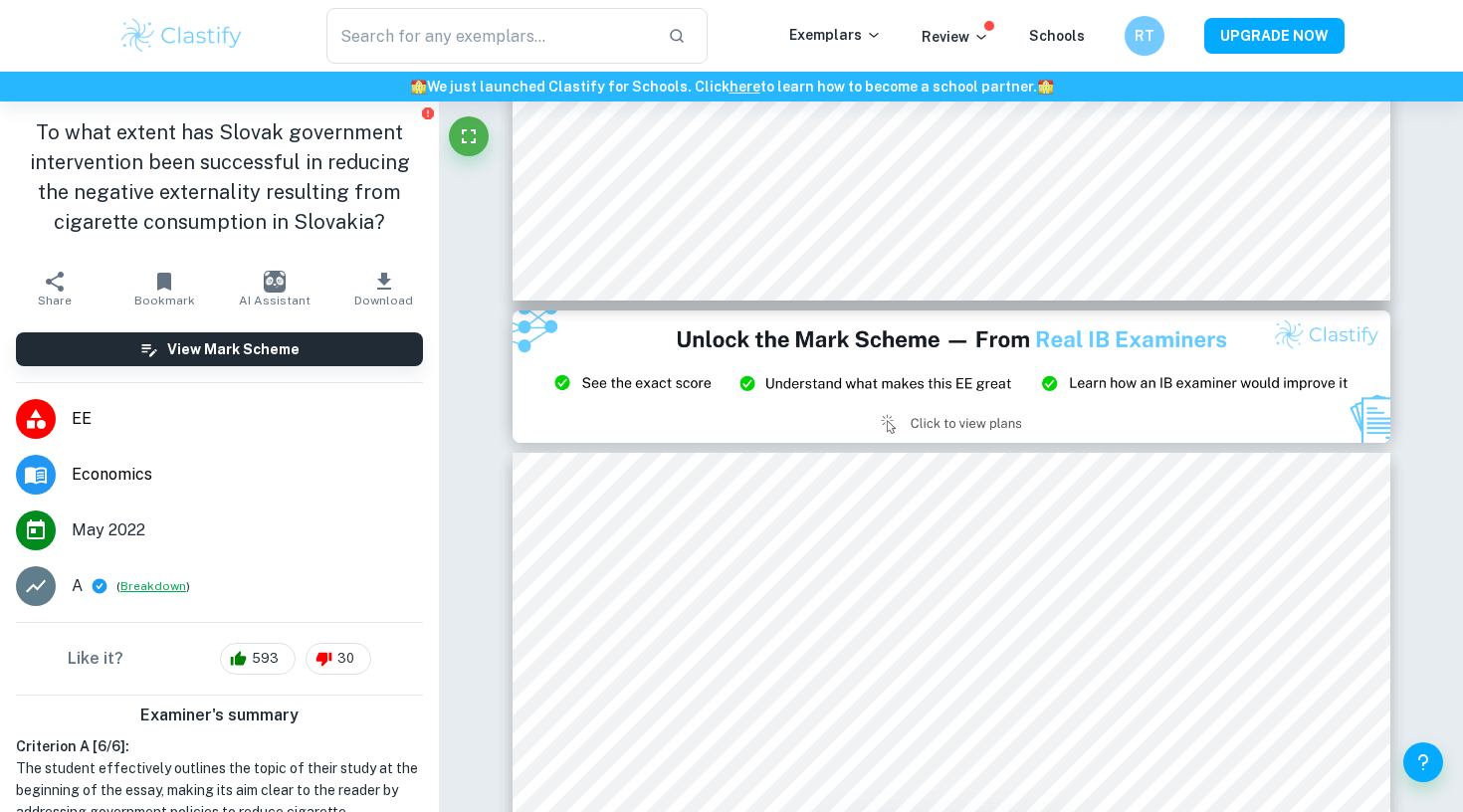 click on "Breakdown" at bounding box center [153, 586] 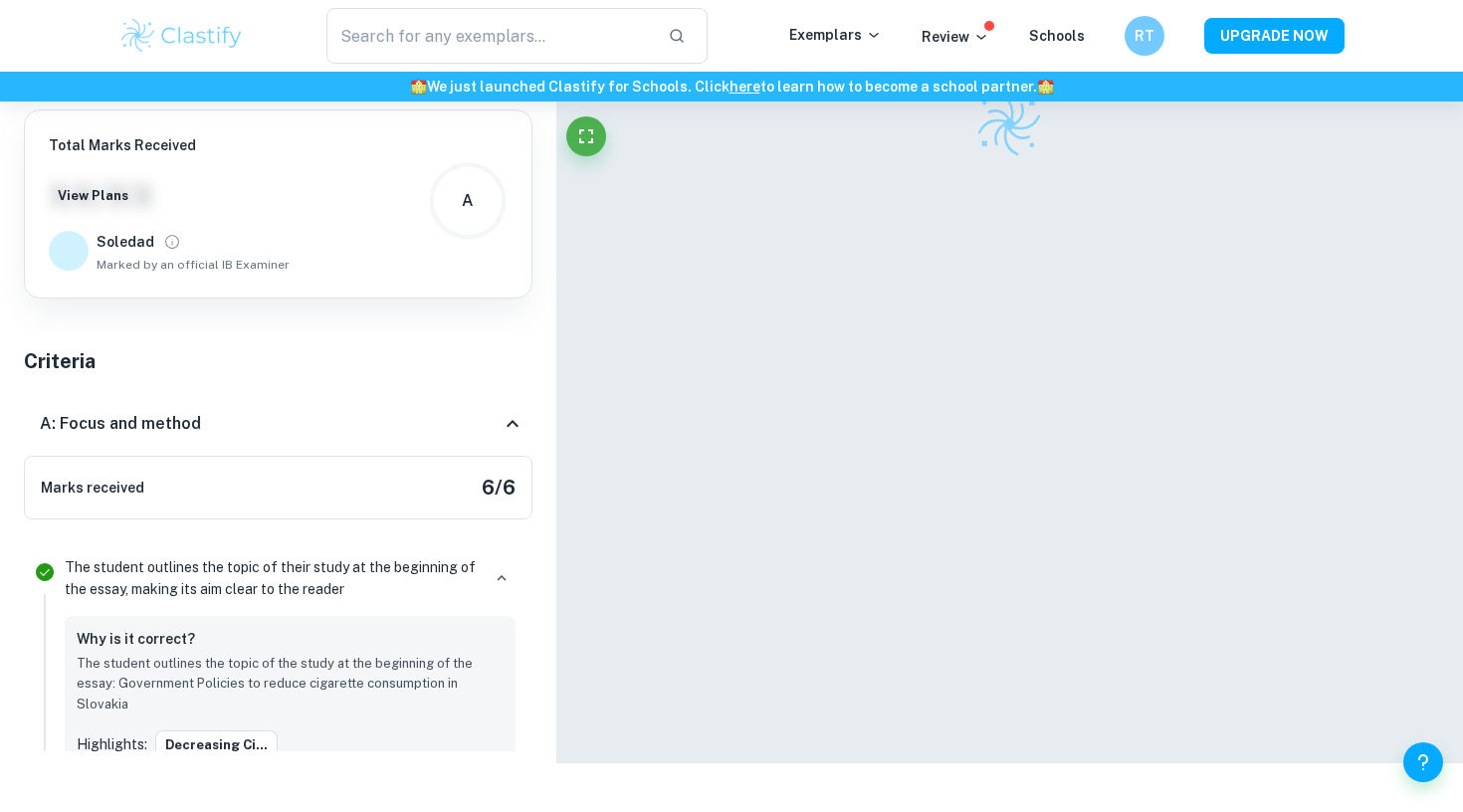 scroll, scrollTop: 102, scrollLeft: 0, axis: vertical 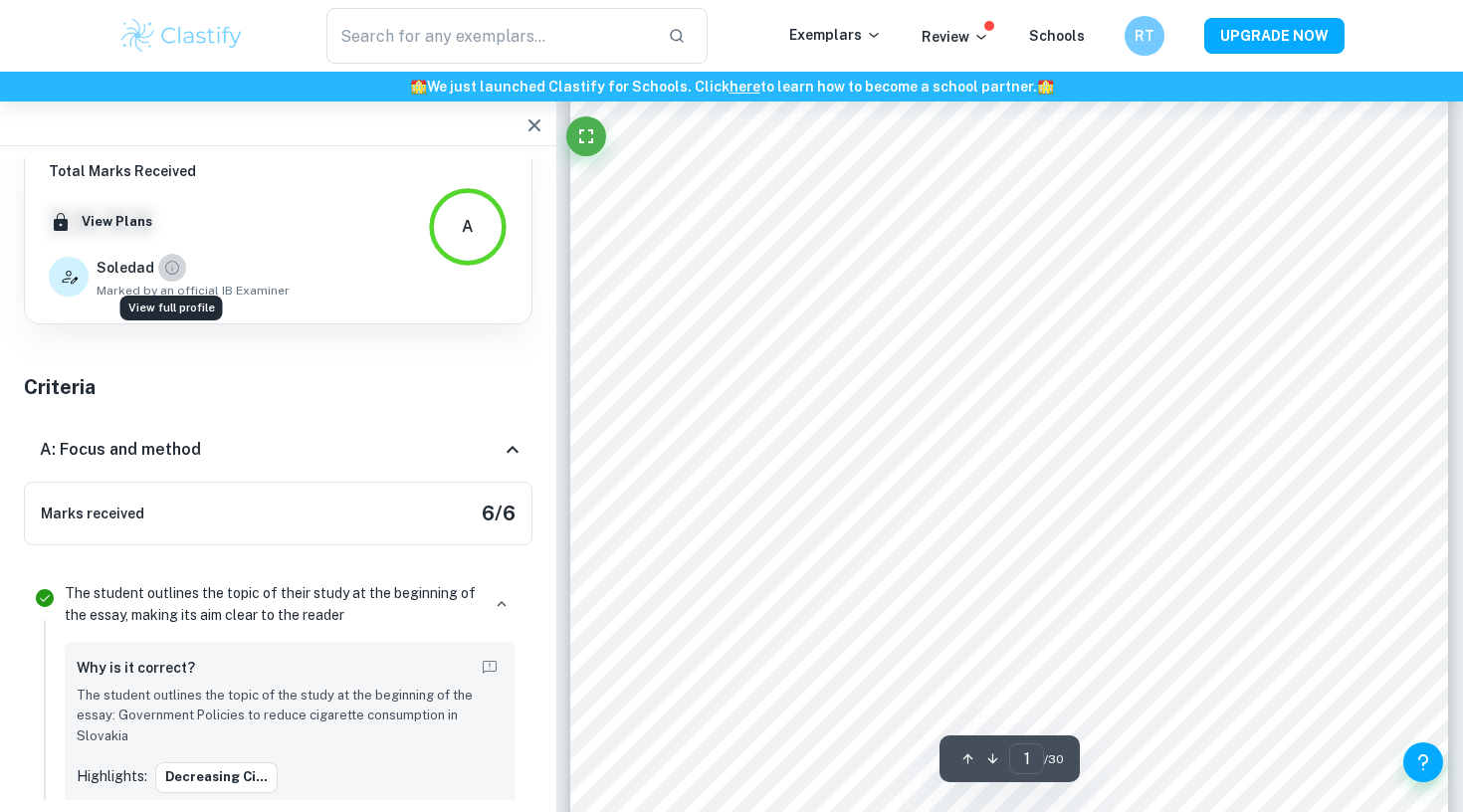 click 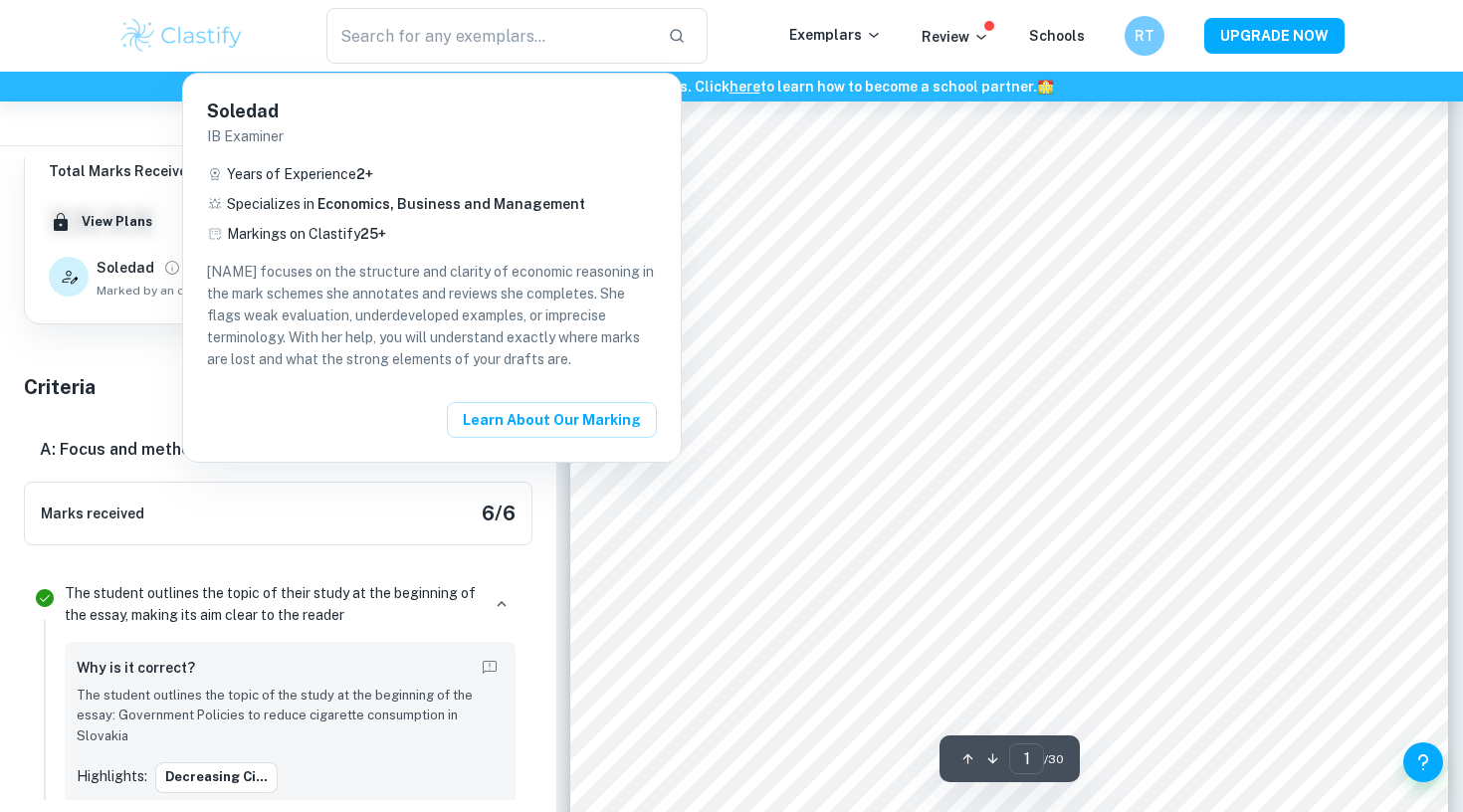click at bounding box center [732, 406] 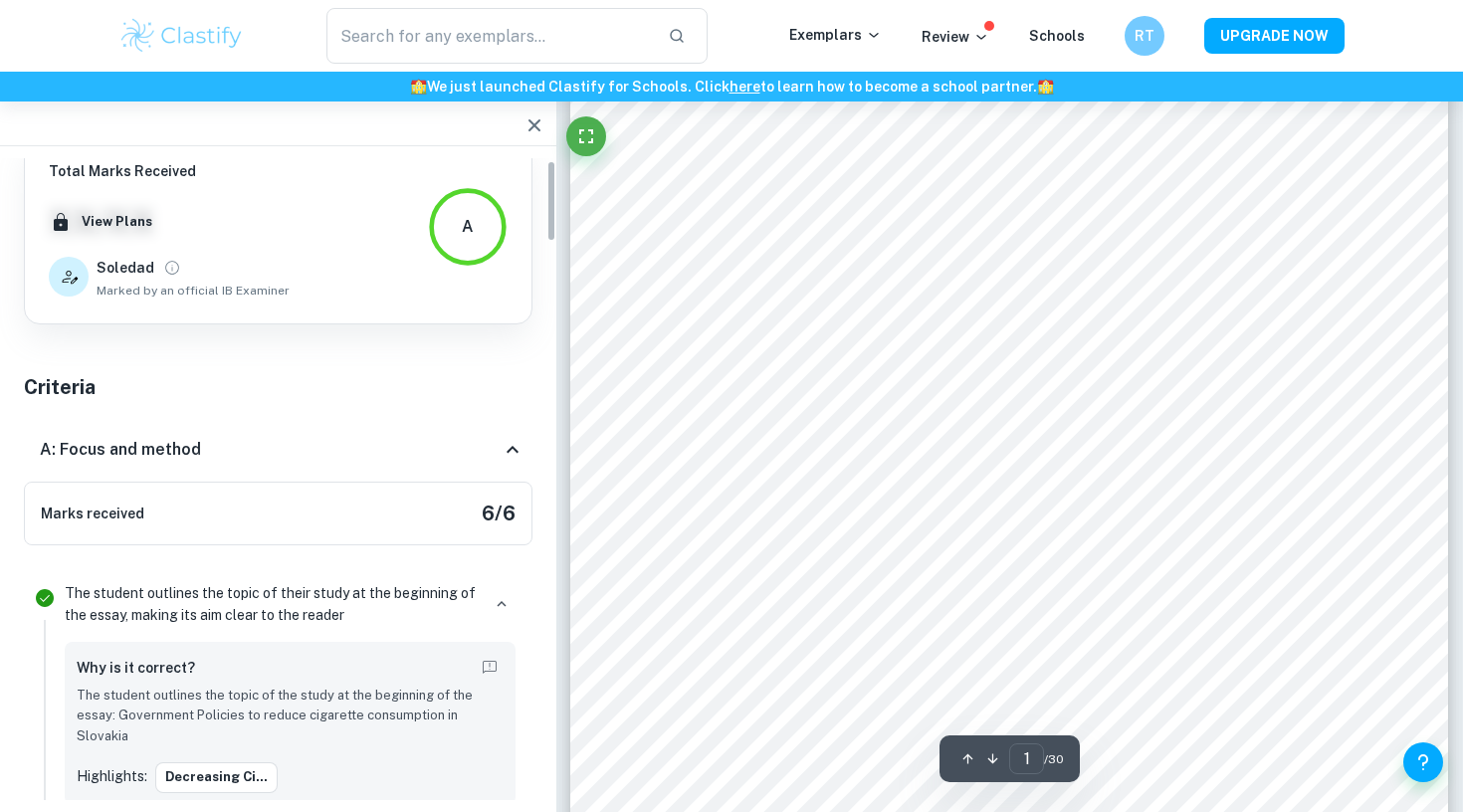 click 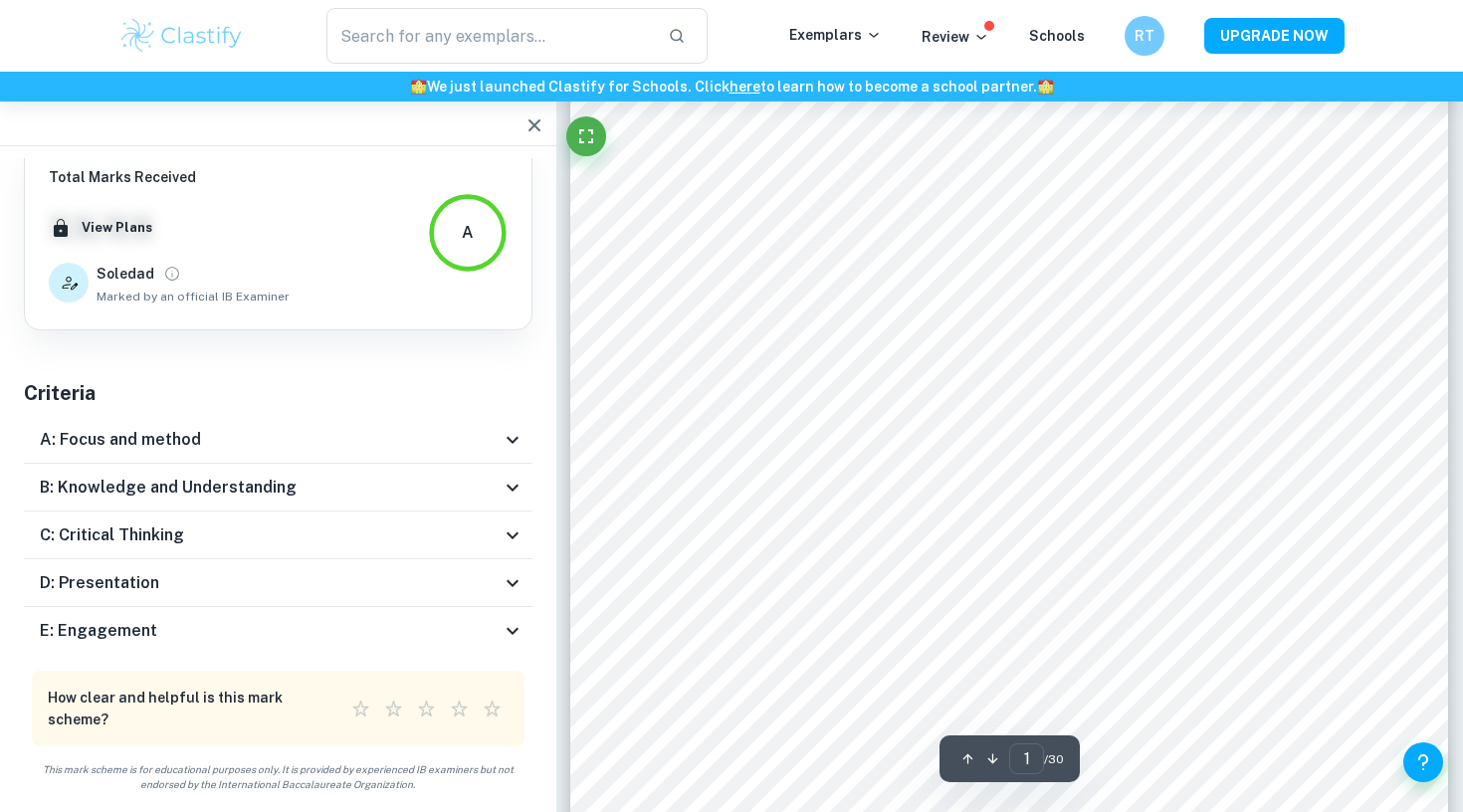 scroll, scrollTop: 17, scrollLeft: 0, axis: vertical 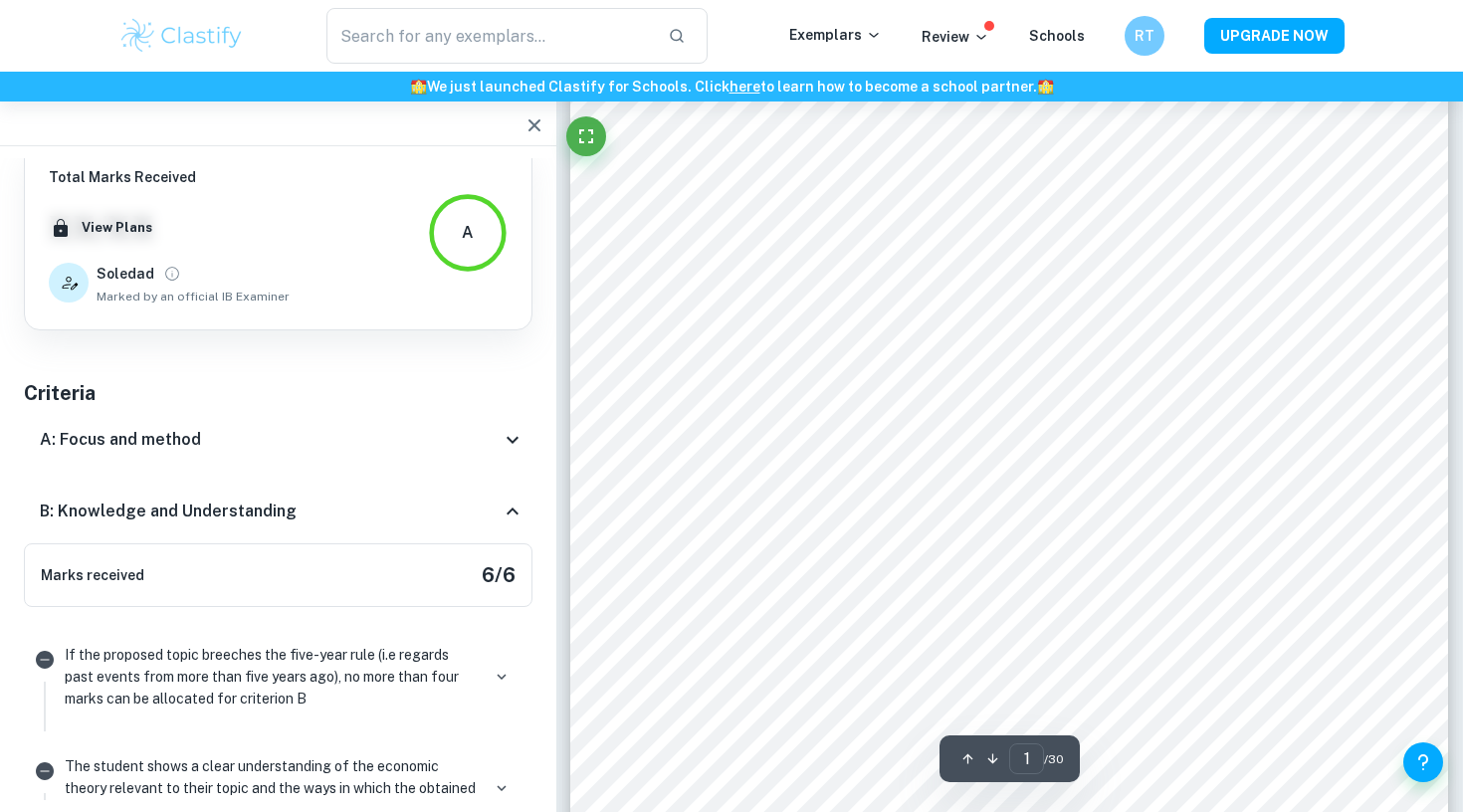 click on "B: Knowledge and Understanding" at bounding box center [278, 511] 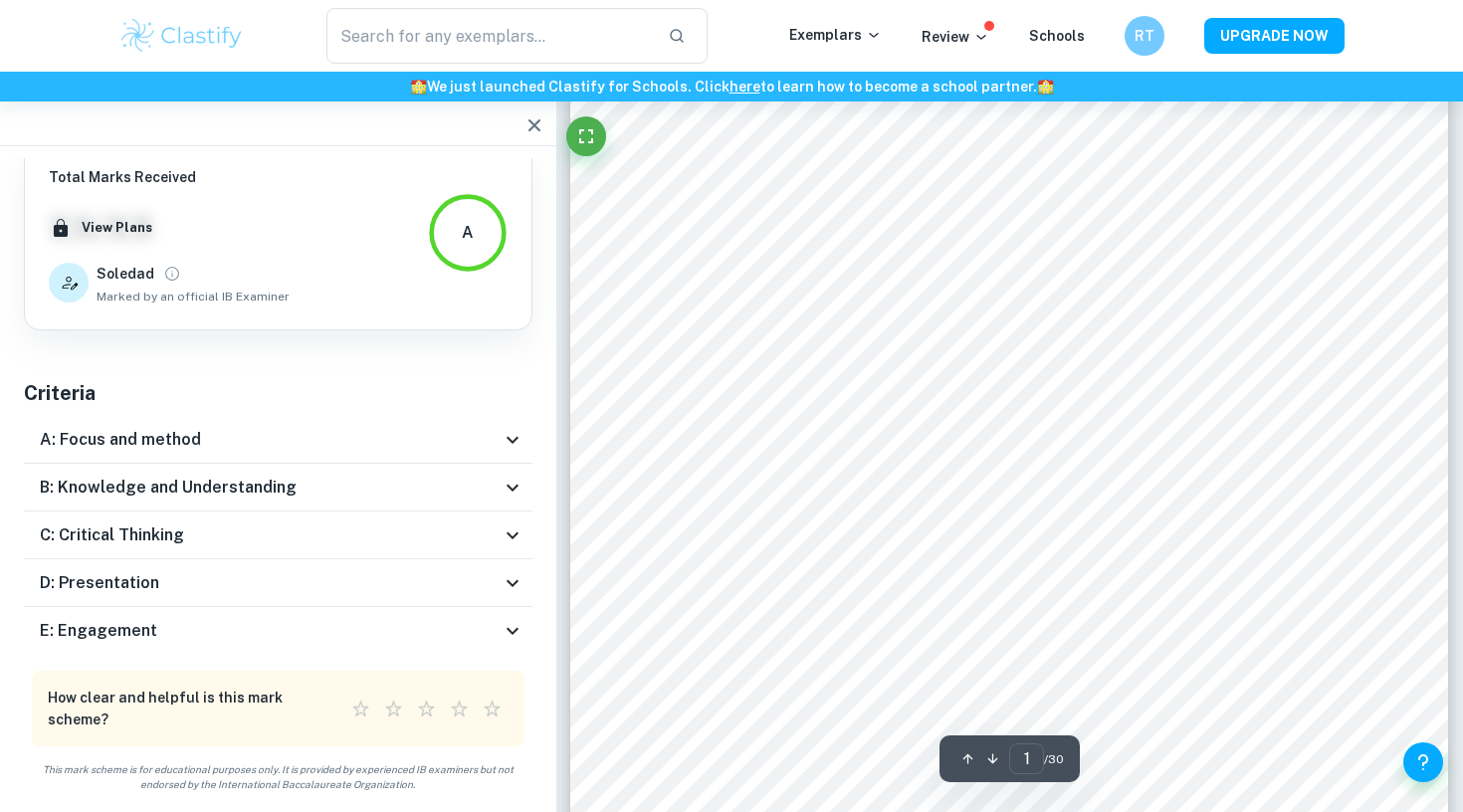click on "C: Critical Thinking" at bounding box center [270, 535] 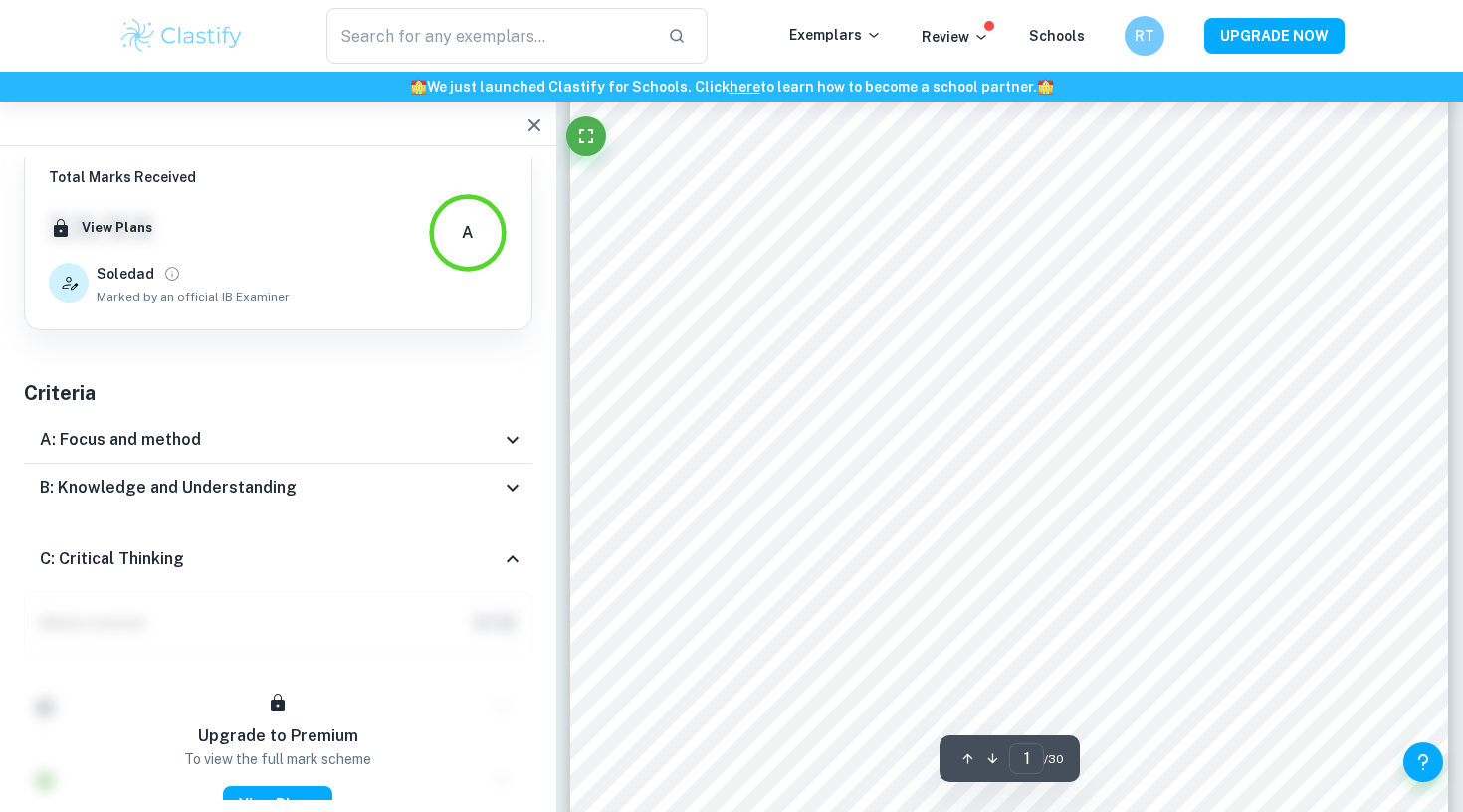 click on "C: Critical Thinking" at bounding box center (278, 559) 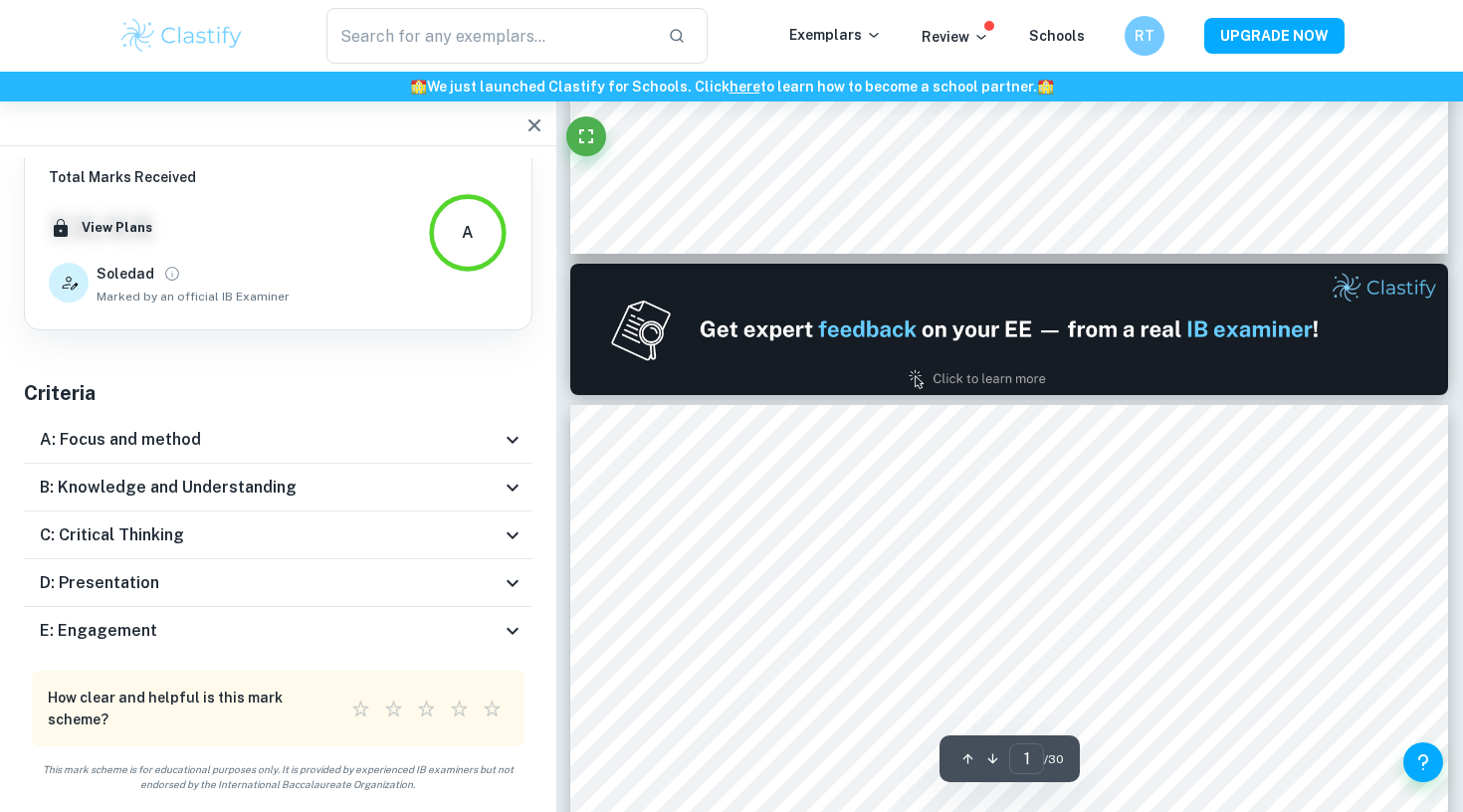 type on "2" 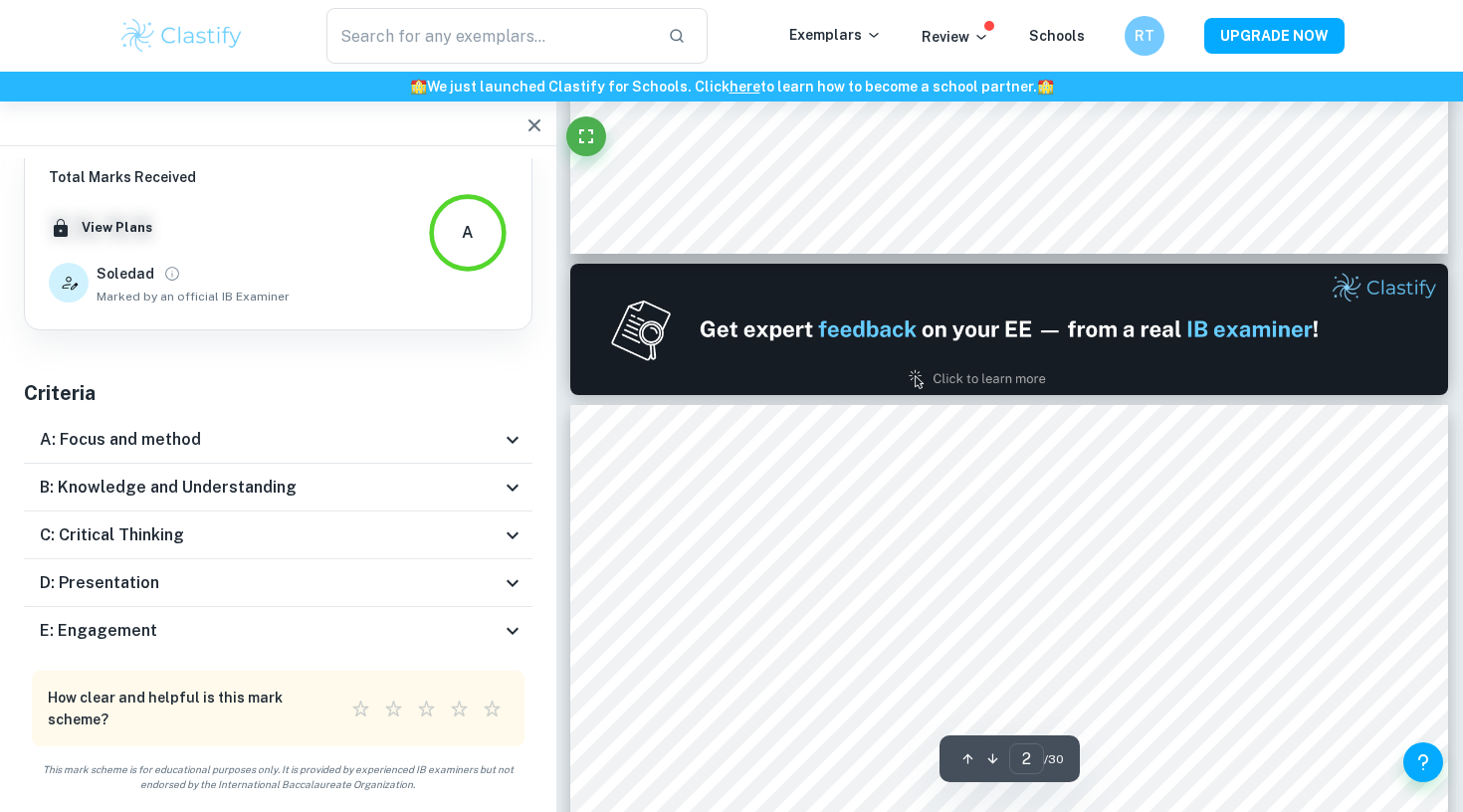 scroll, scrollTop: 1030, scrollLeft: 0, axis: vertical 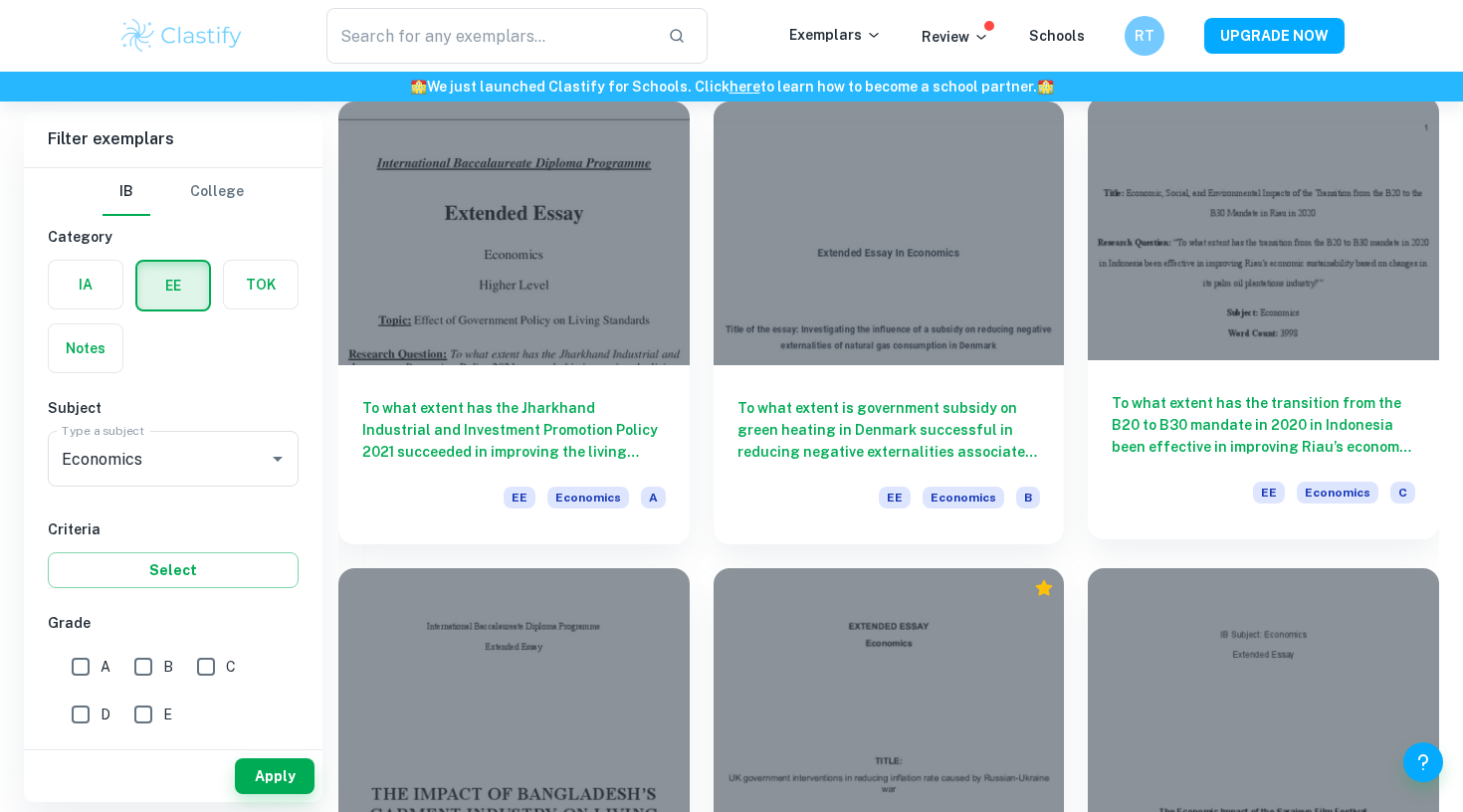 click at bounding box center (1263, 228) 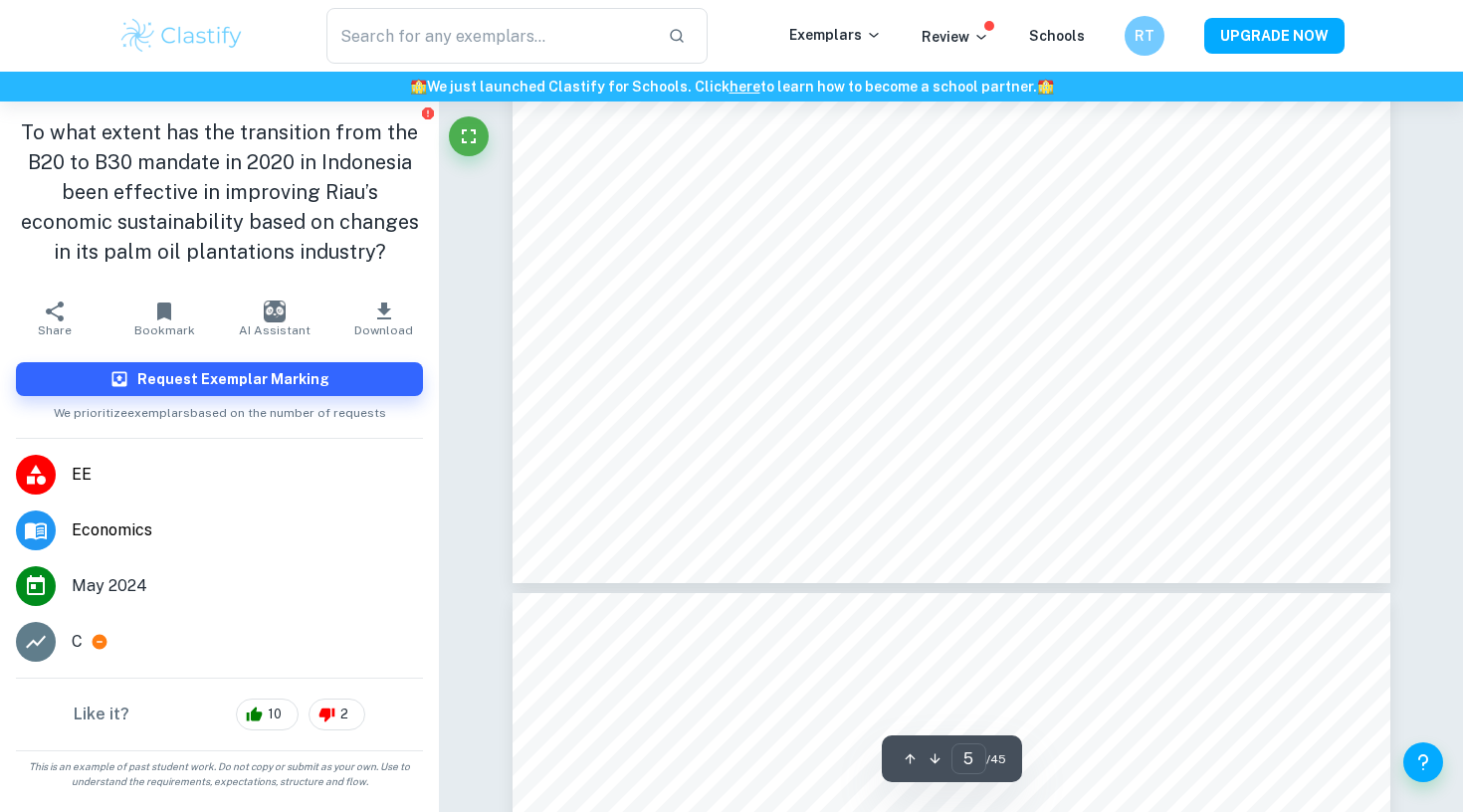 scroll, scrollTop: 6064, scrollLeft: 0, axis: vertical 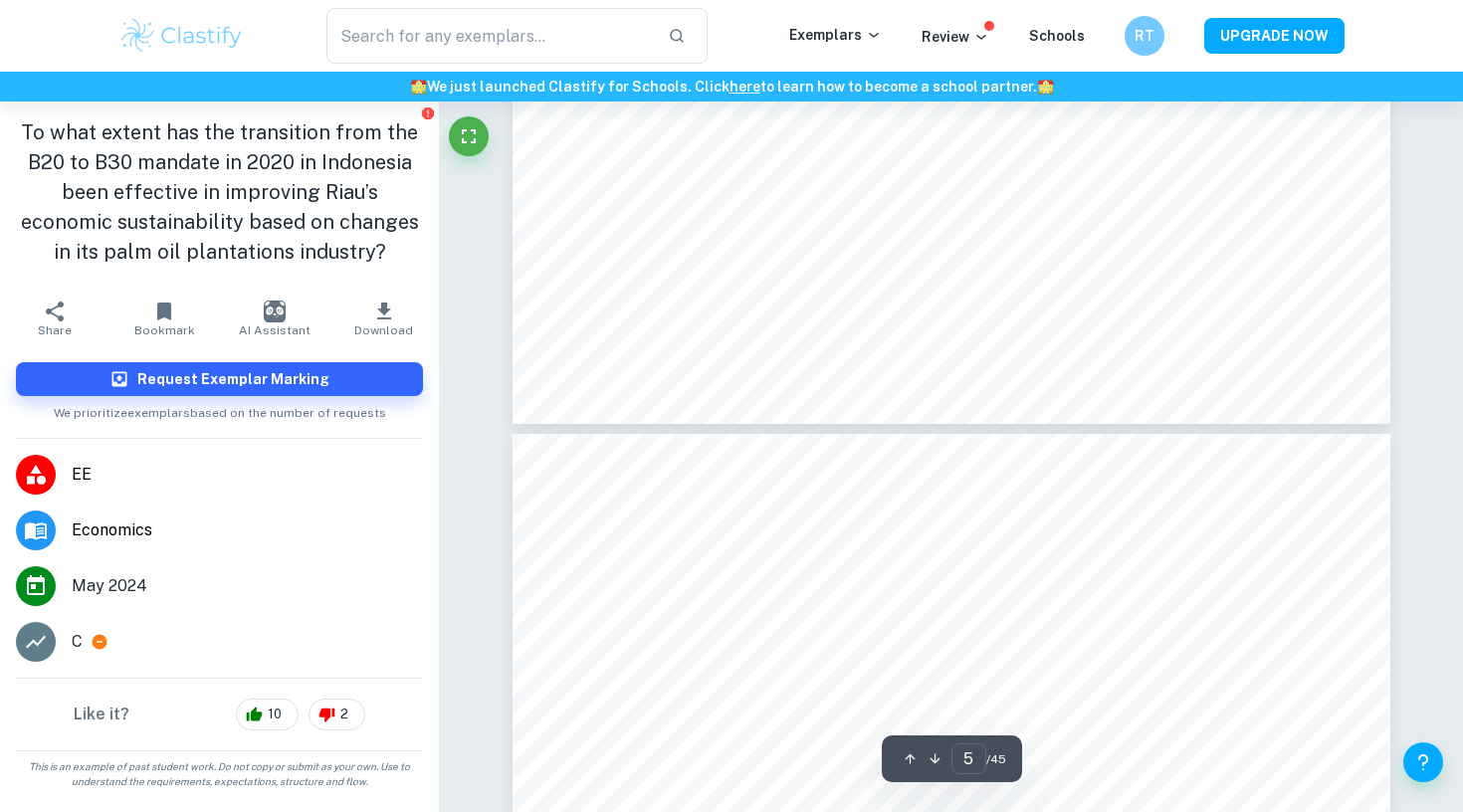 type on "6" 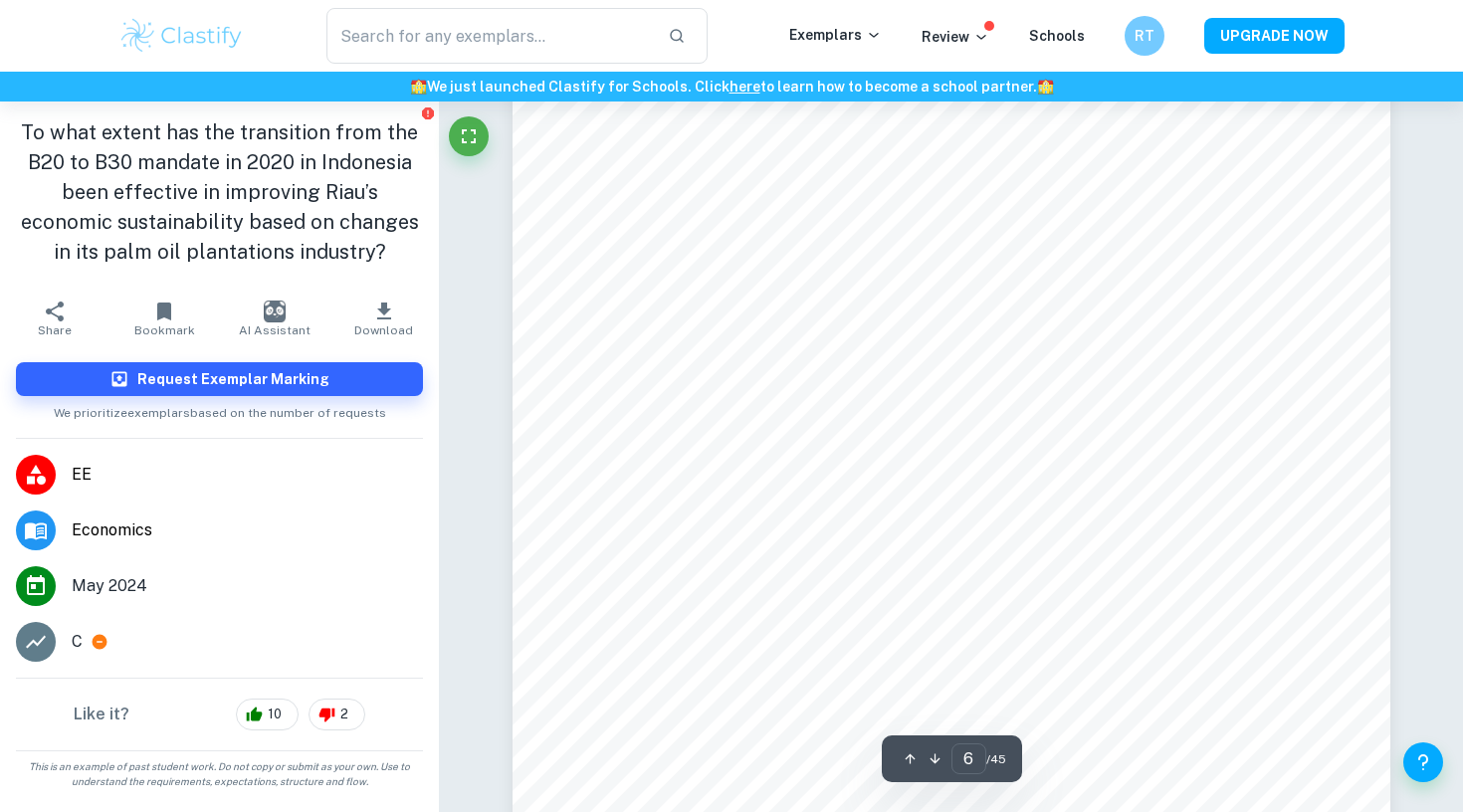 scroll, scrollTop: 6712, scrollLeft: 0, axis: vertical 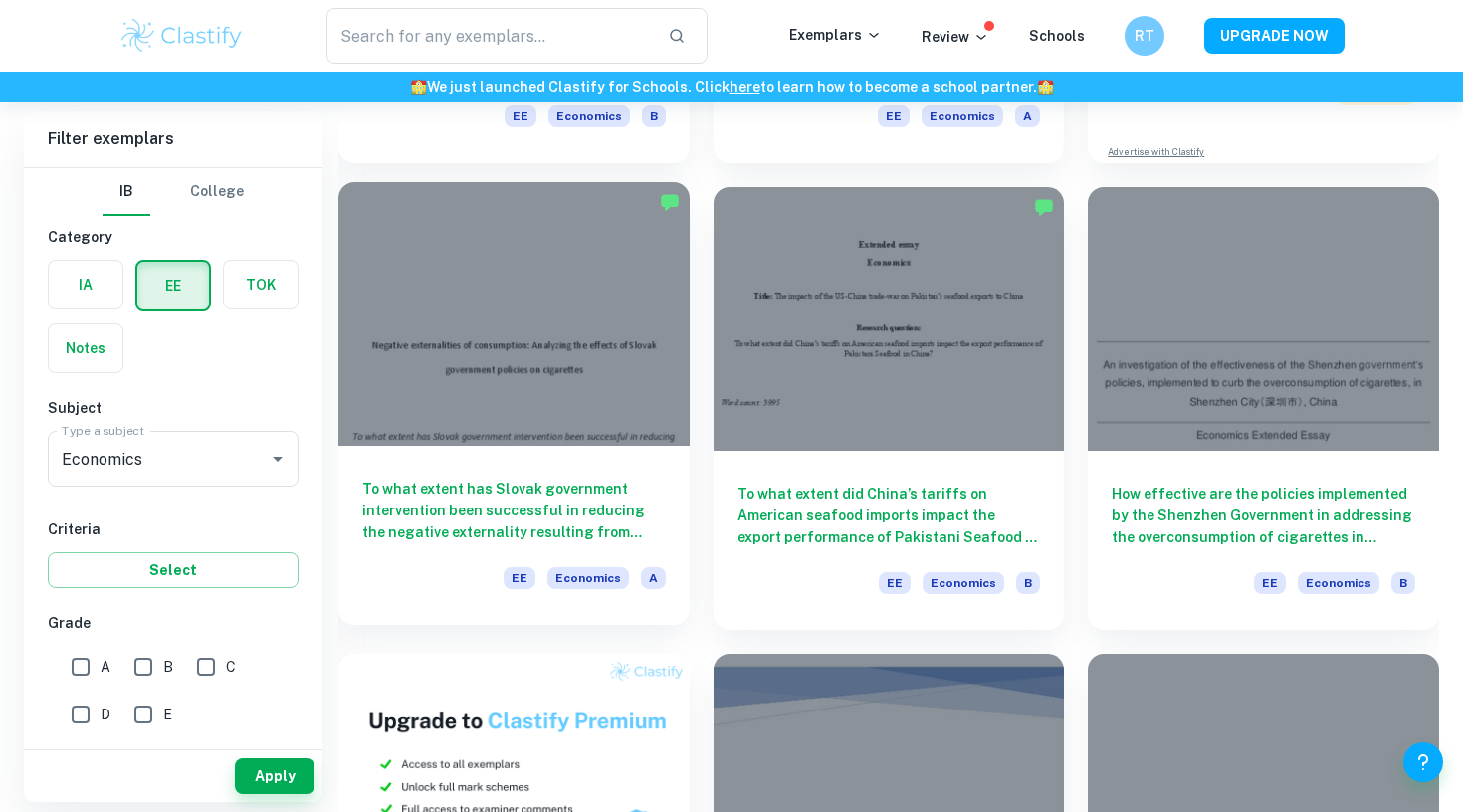 click at bounding box center (514, 313) 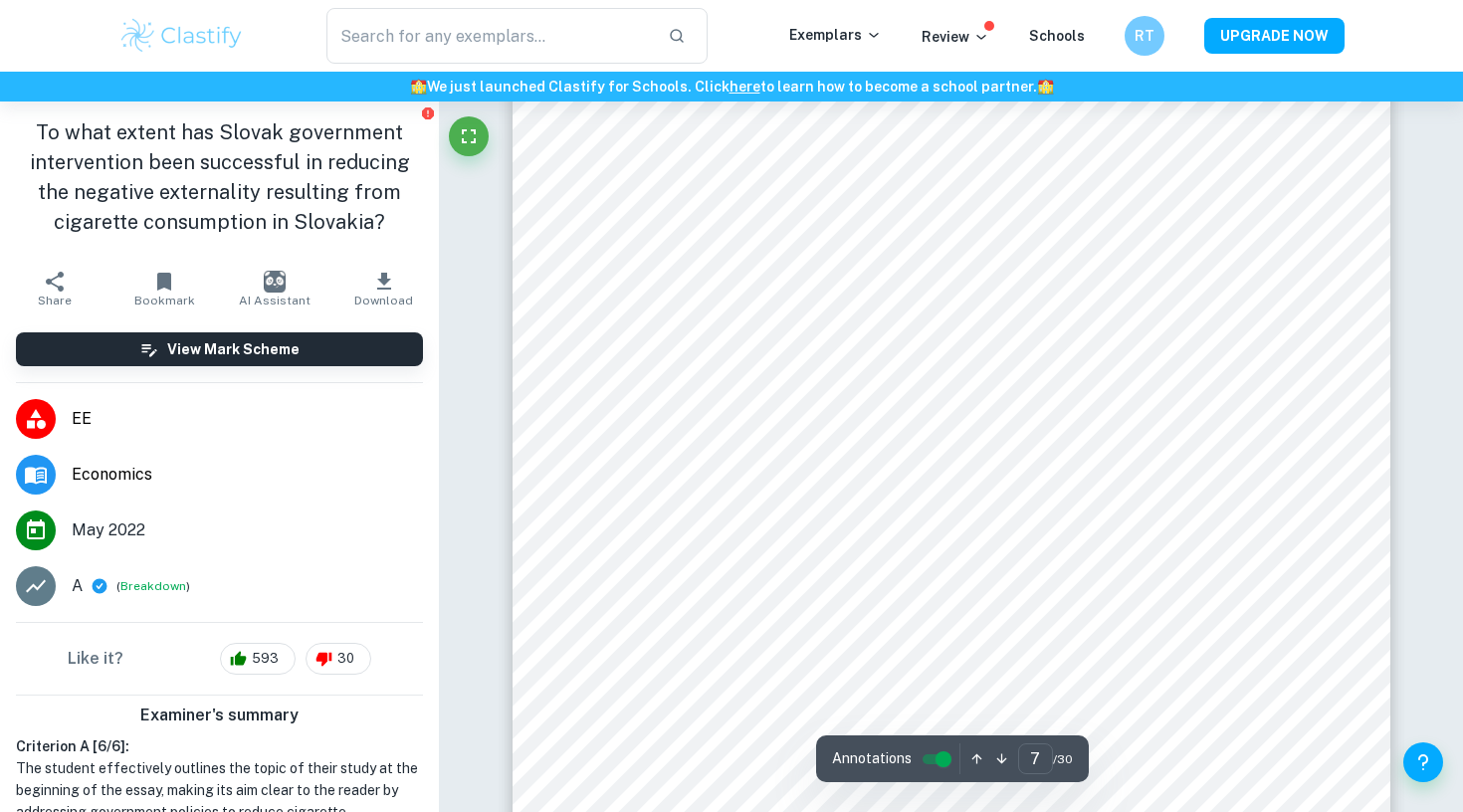 scroll, scrollTop: 7320, scrollLeft: 0, axis: vertical 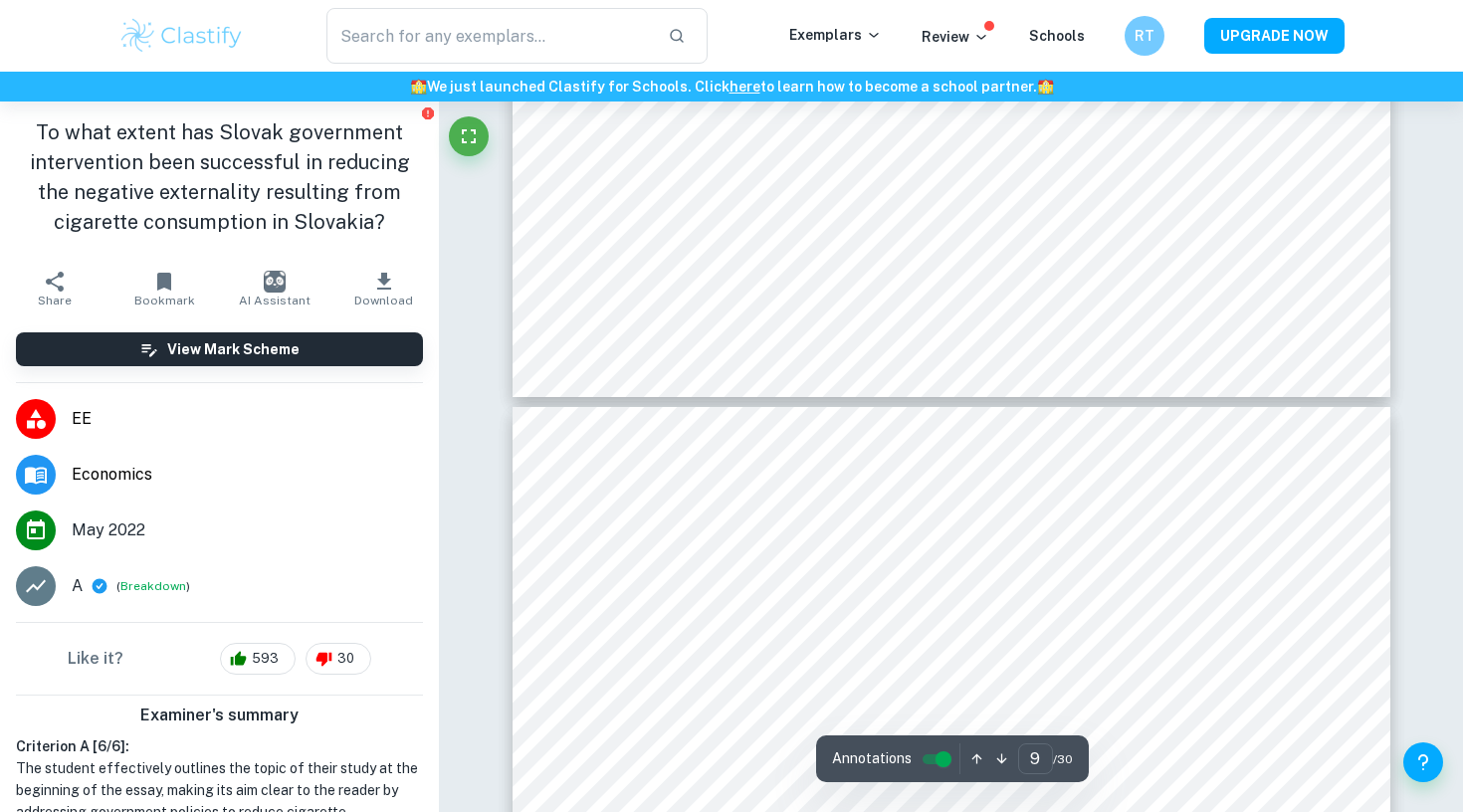 type on "10" 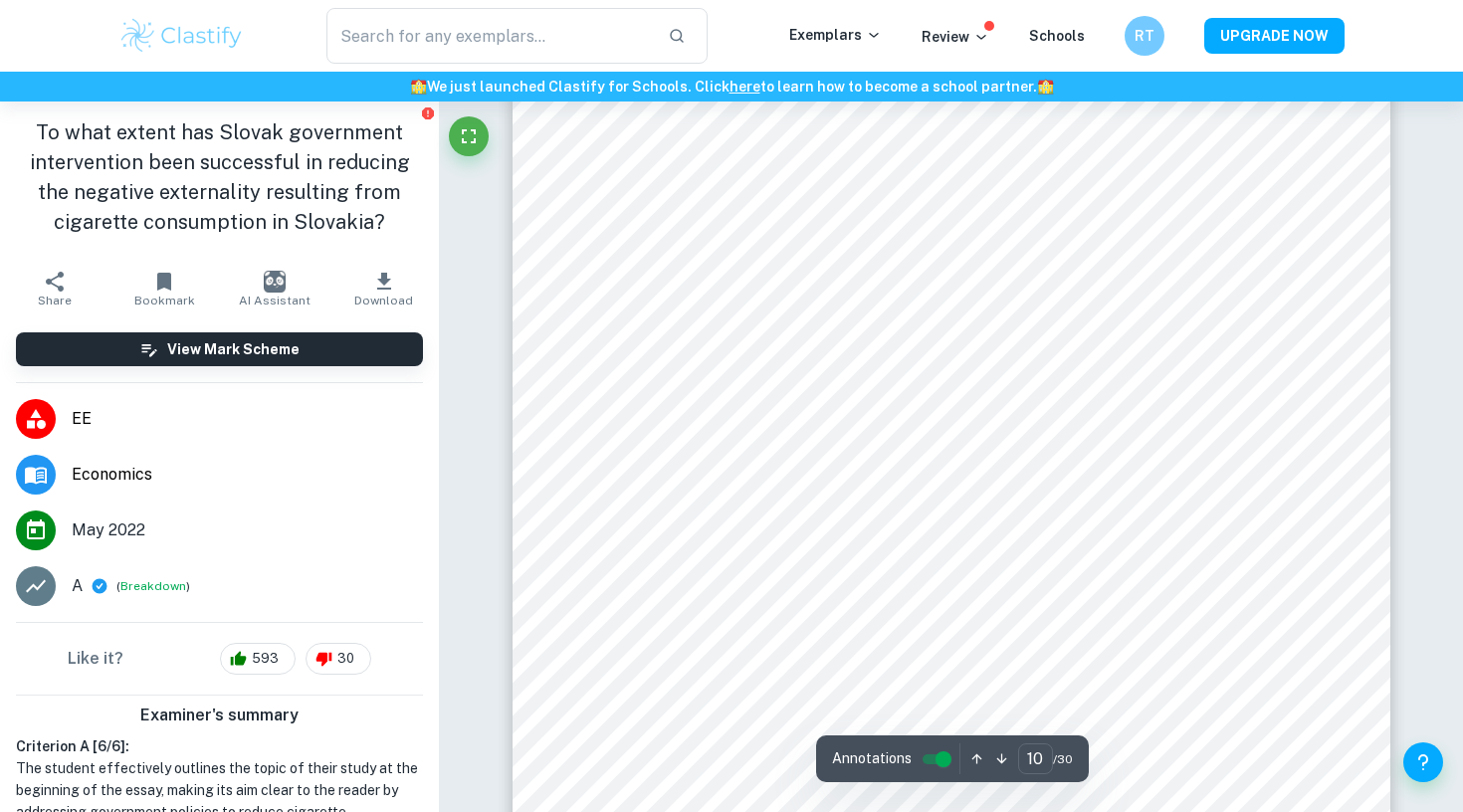 scroll, scrollTop: 11065, scrollLeft: 0, axis: vertical 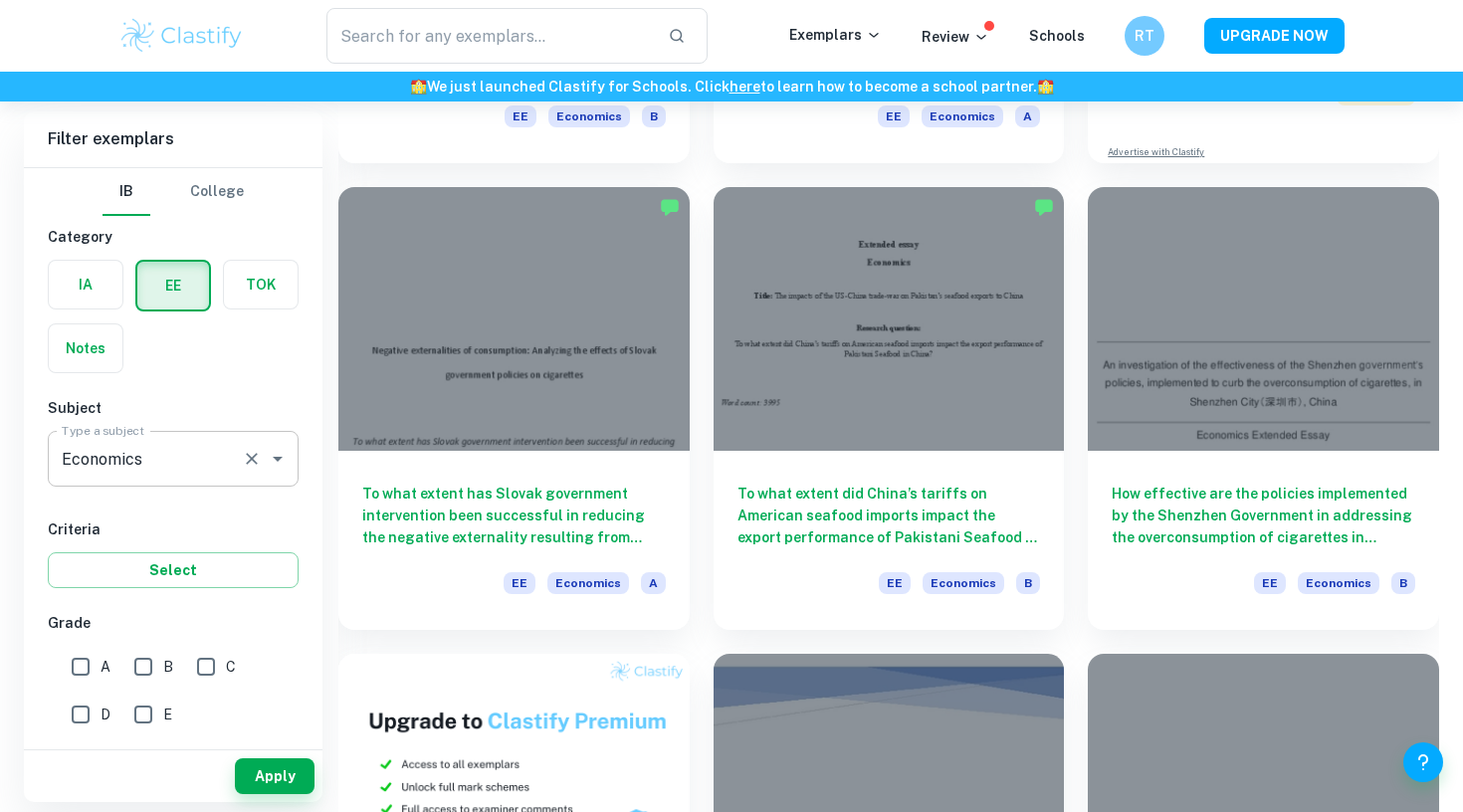 click 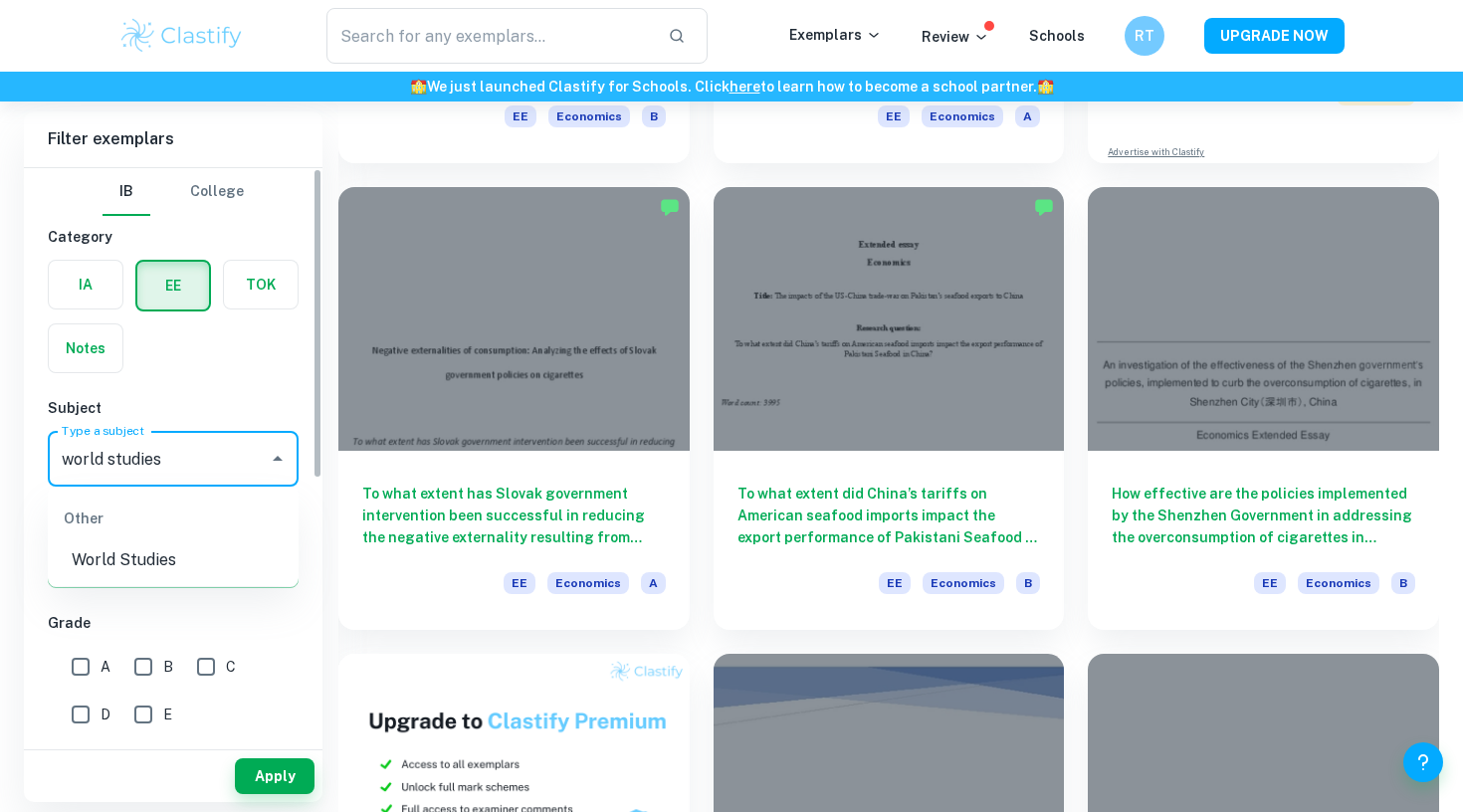 click on "World Studies" at bounding box center [173, 560] 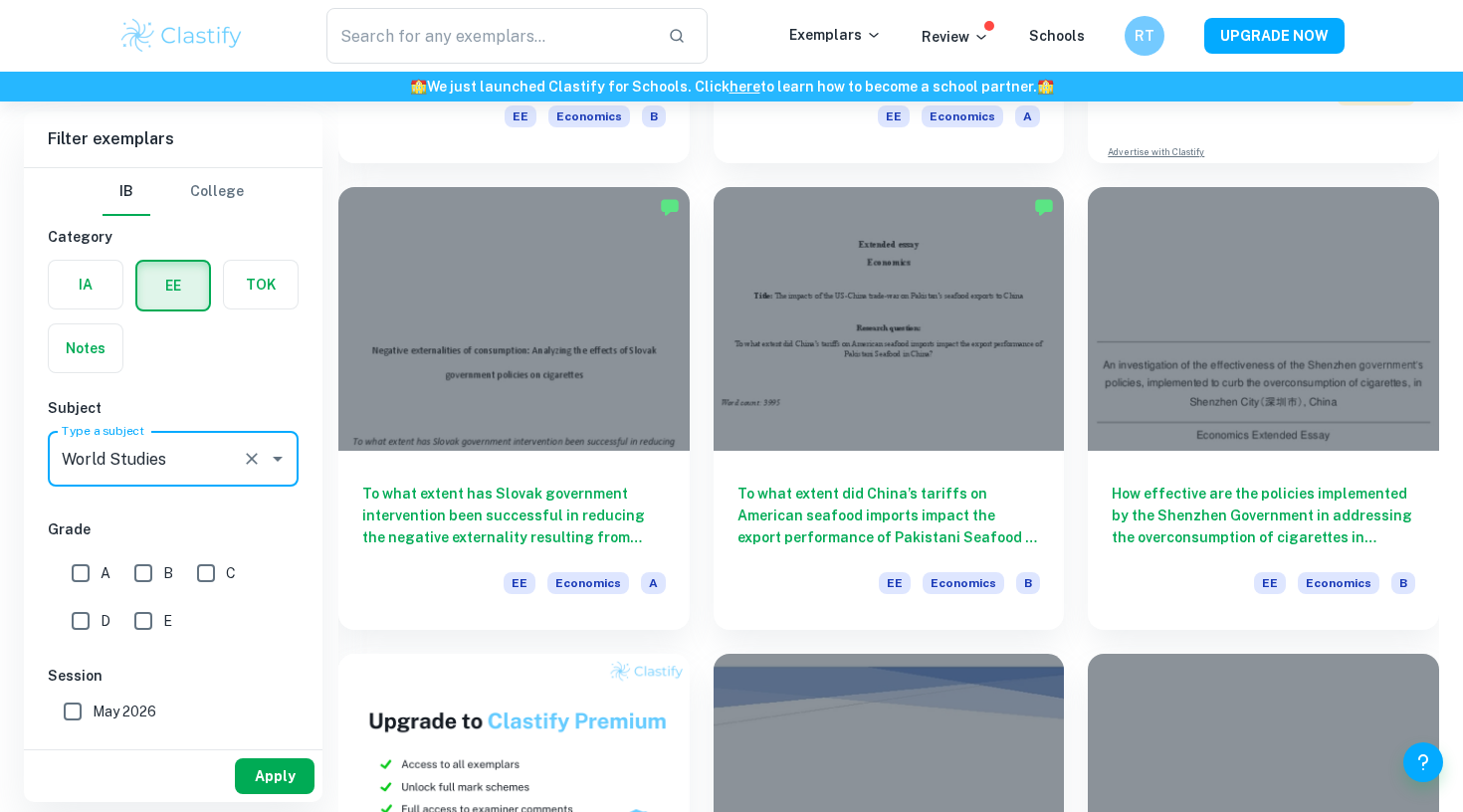 click on "Apply" at bounding box center [275, 776] 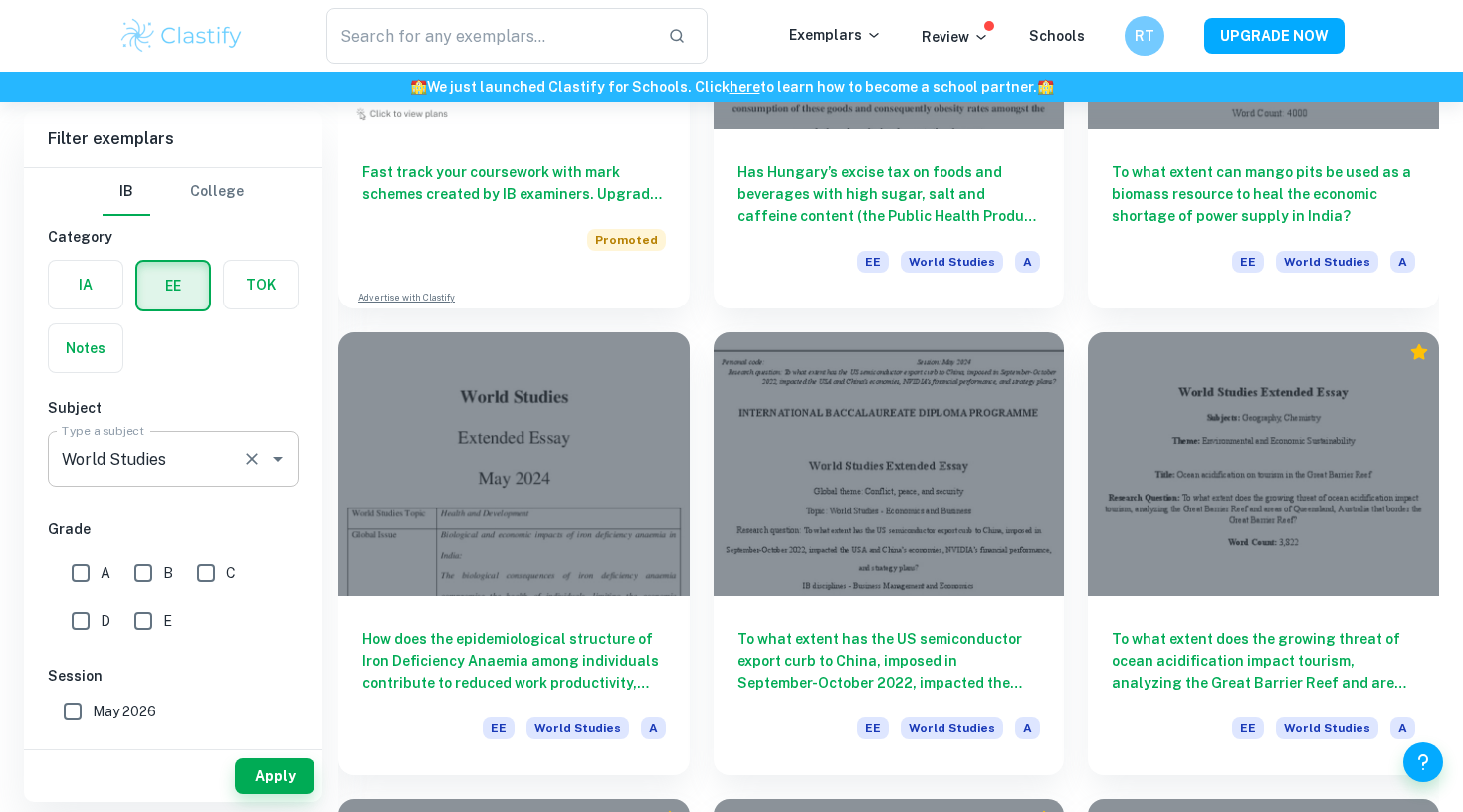 scroll, scrollTop: 1382, scrollLeft: 0, axis: vertical 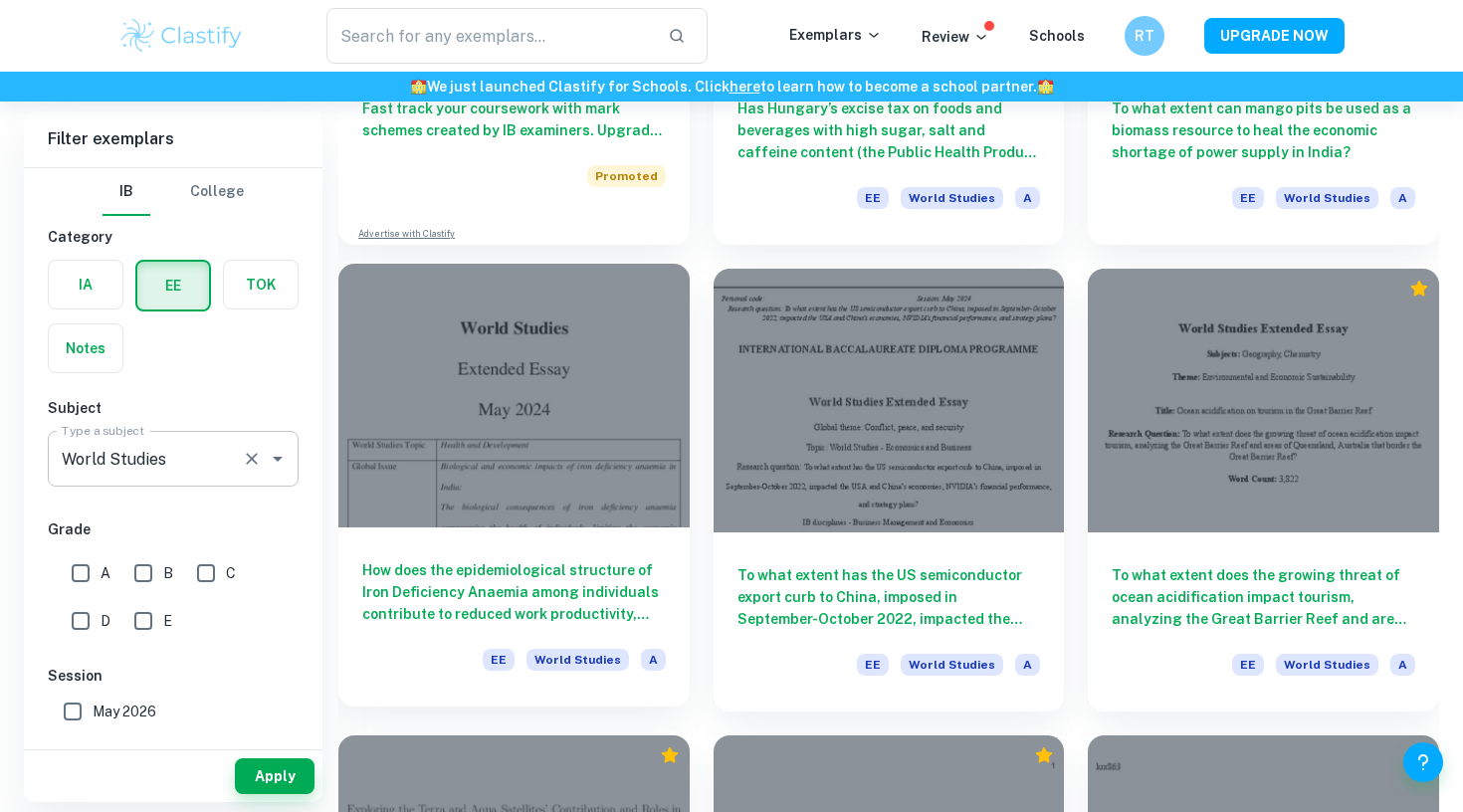 click on "How does the epidemiological structure of Iron Deficiency Anaemia among individuals contribute to reduced work productivity, leading to economic losses in agricultural sectors of India?" at bounding box center [514, 592] 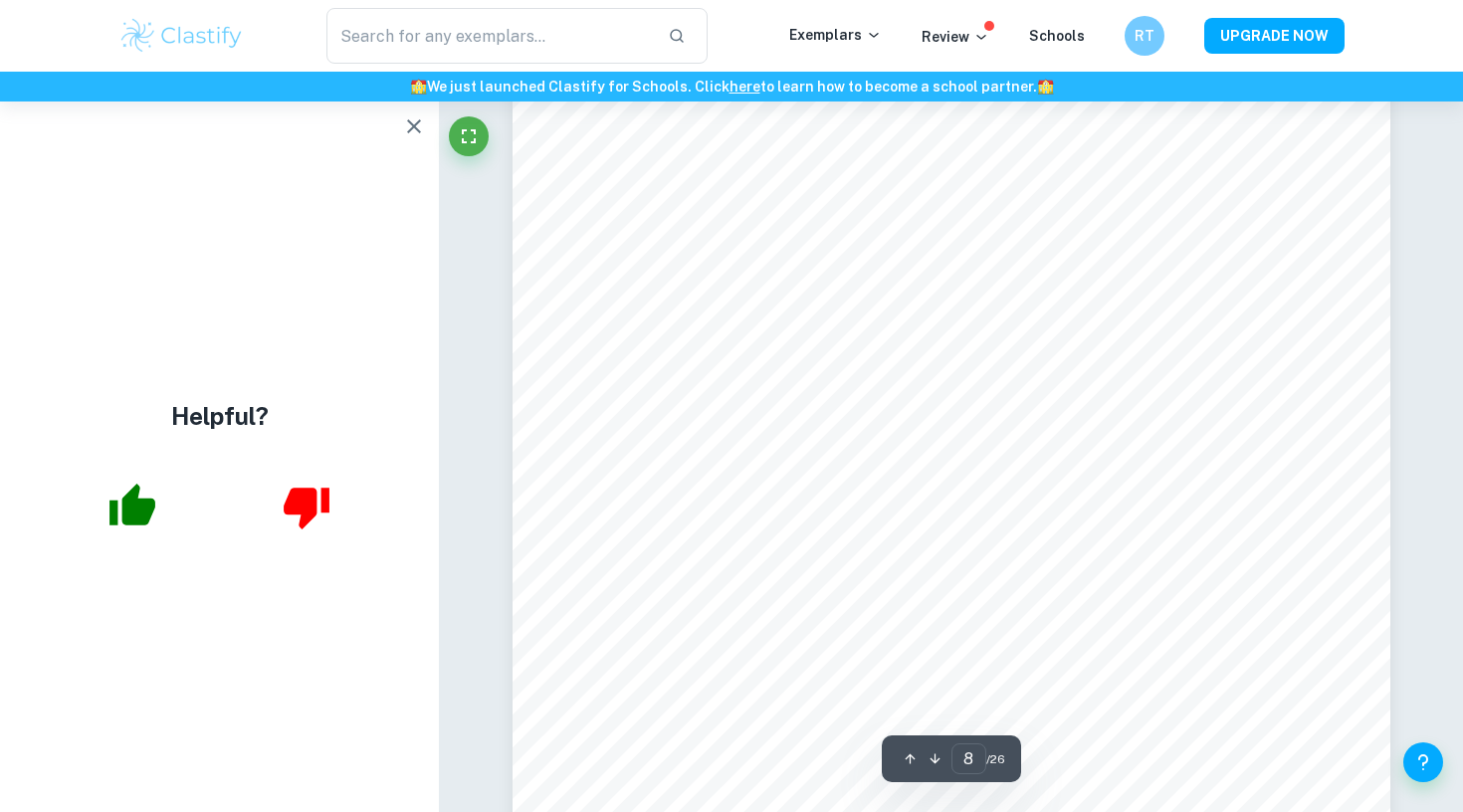 scroll, scrollTop: 9278, scrollLeft: 0, axis: vertical 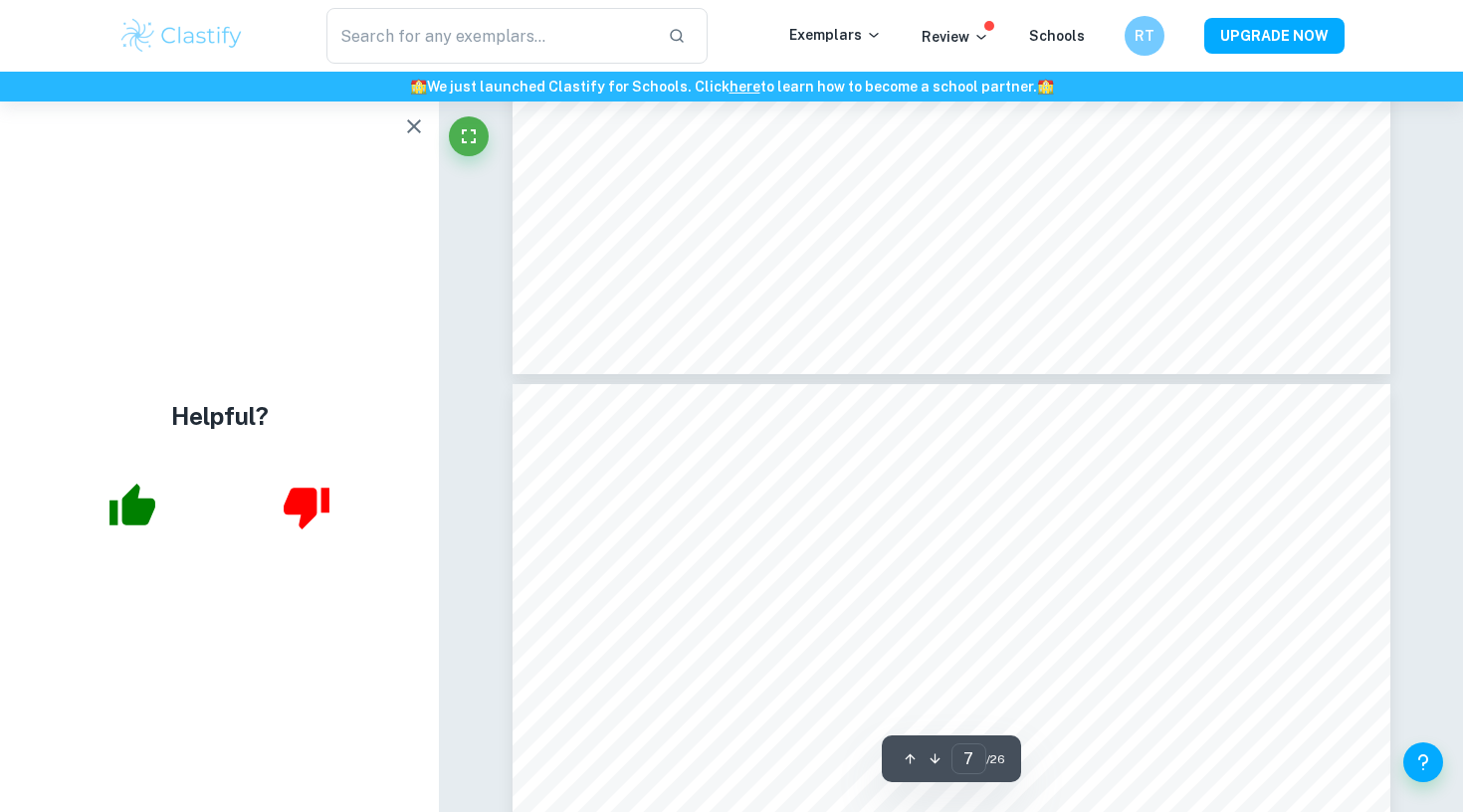 type on "6" 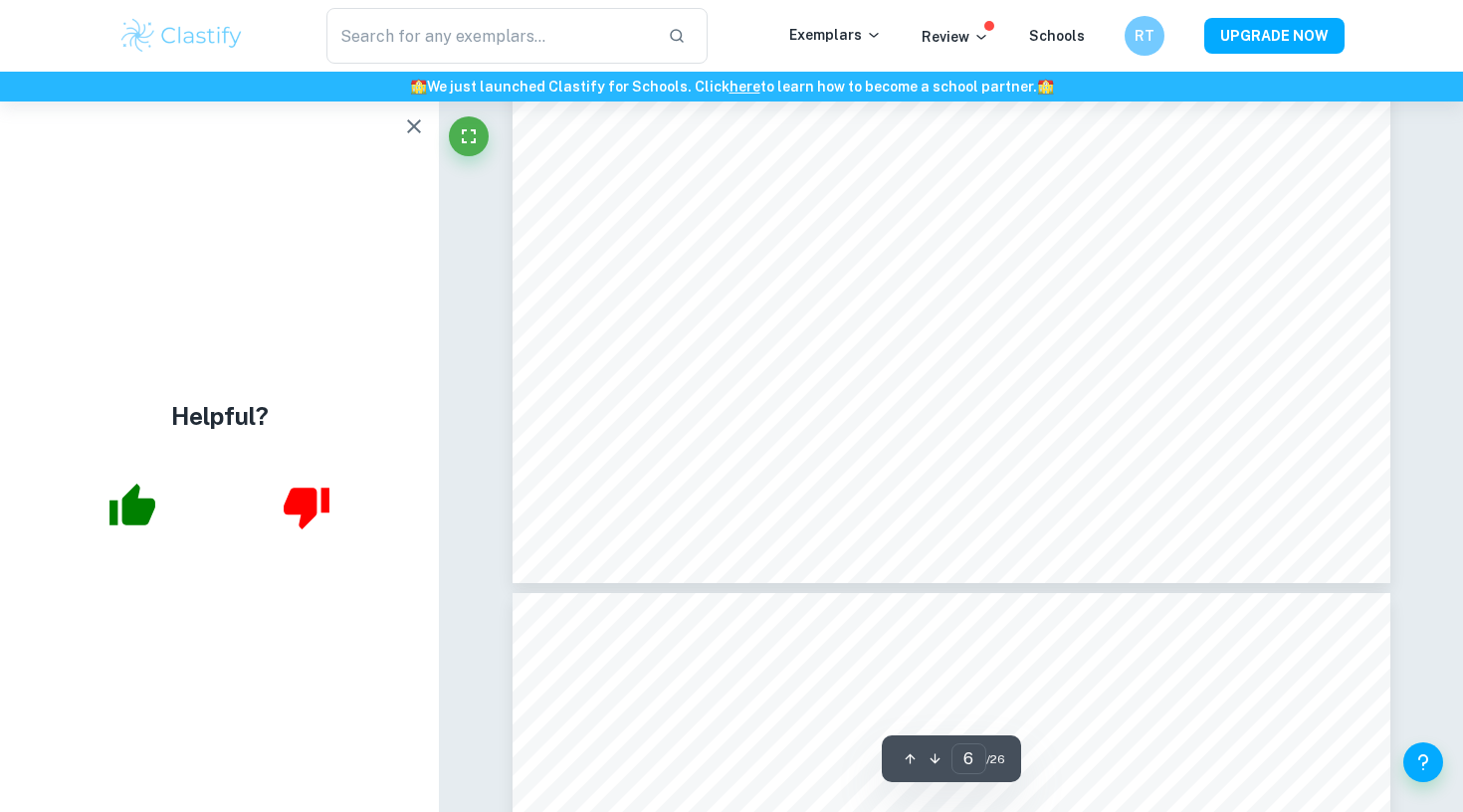 scroll, scrollTop: 7324, scrollLeft: 0, axis: vertical 